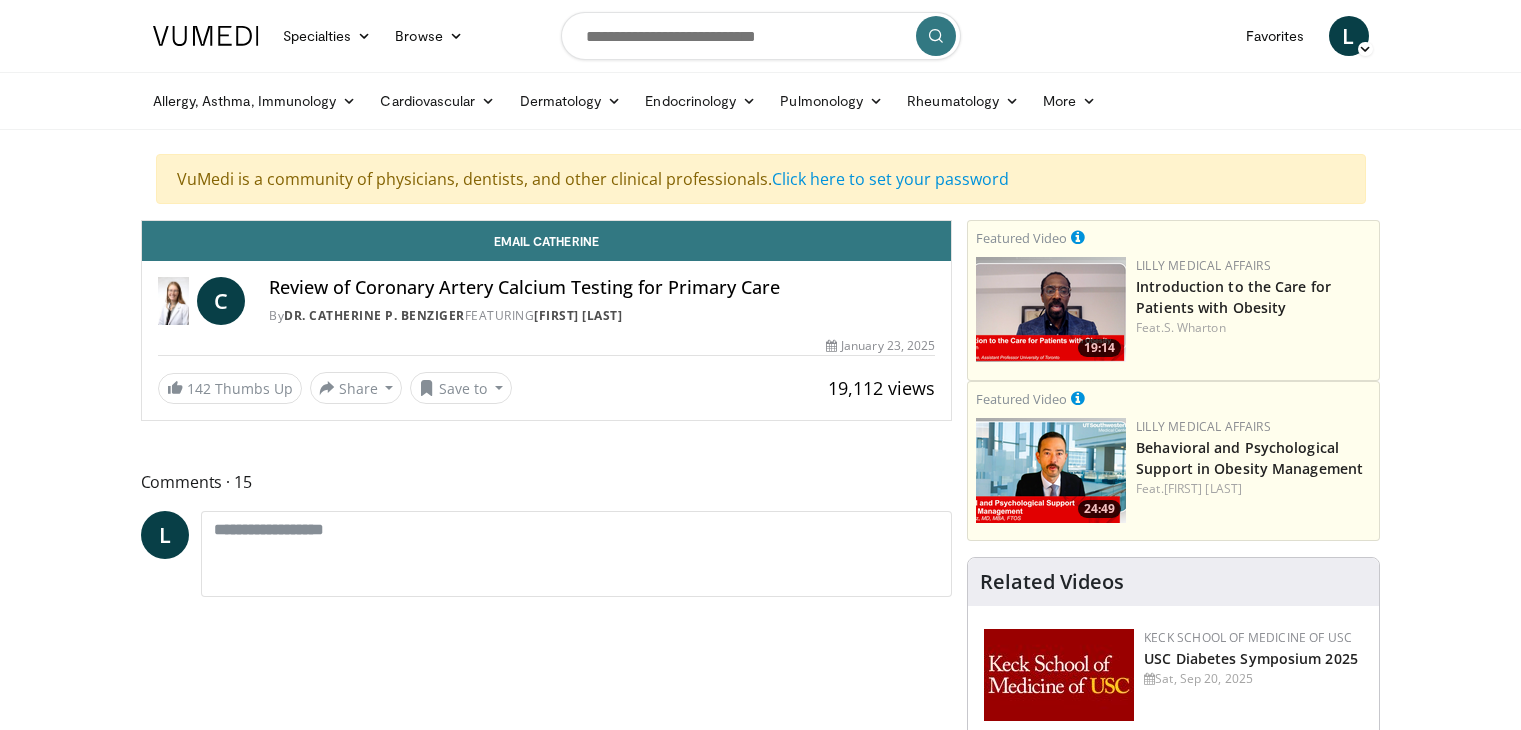 scroll, scrollTop: 0, scrollLeft: 0, axis: both 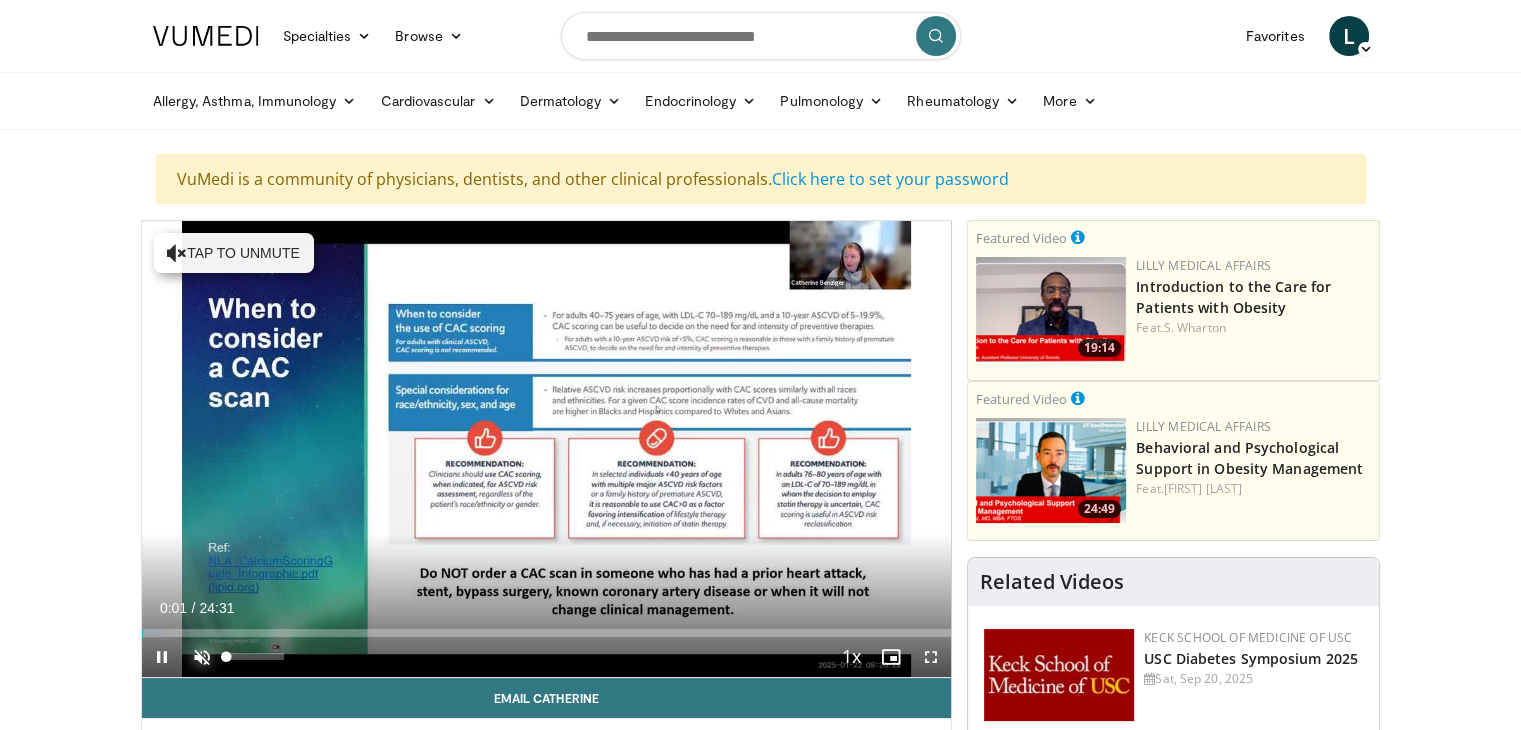 click at bounding box center (202, 657) 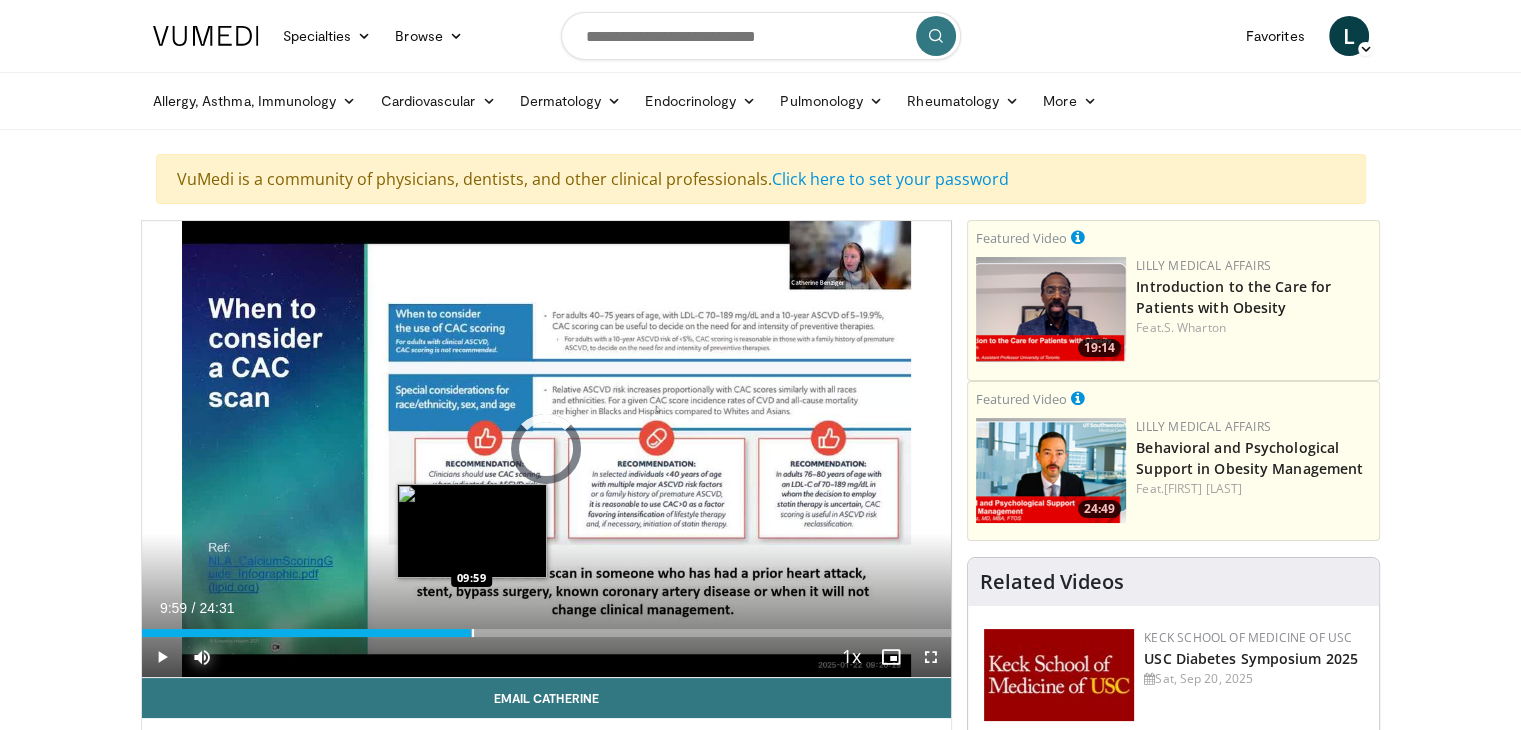 click on "Loaded :  5.39% 09:59 09:59" at bounding box center [547, 627] 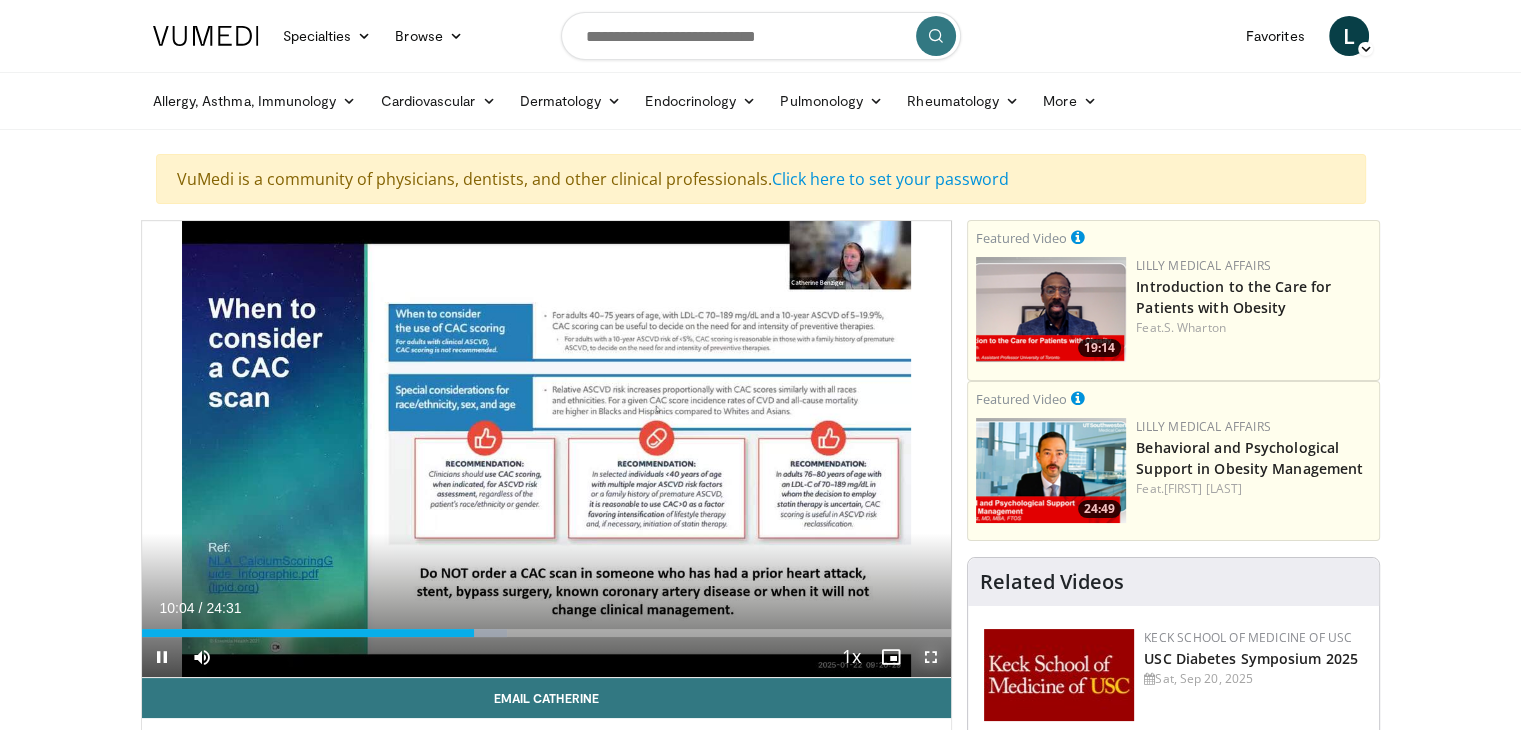 click at bounding box center [931, 657] 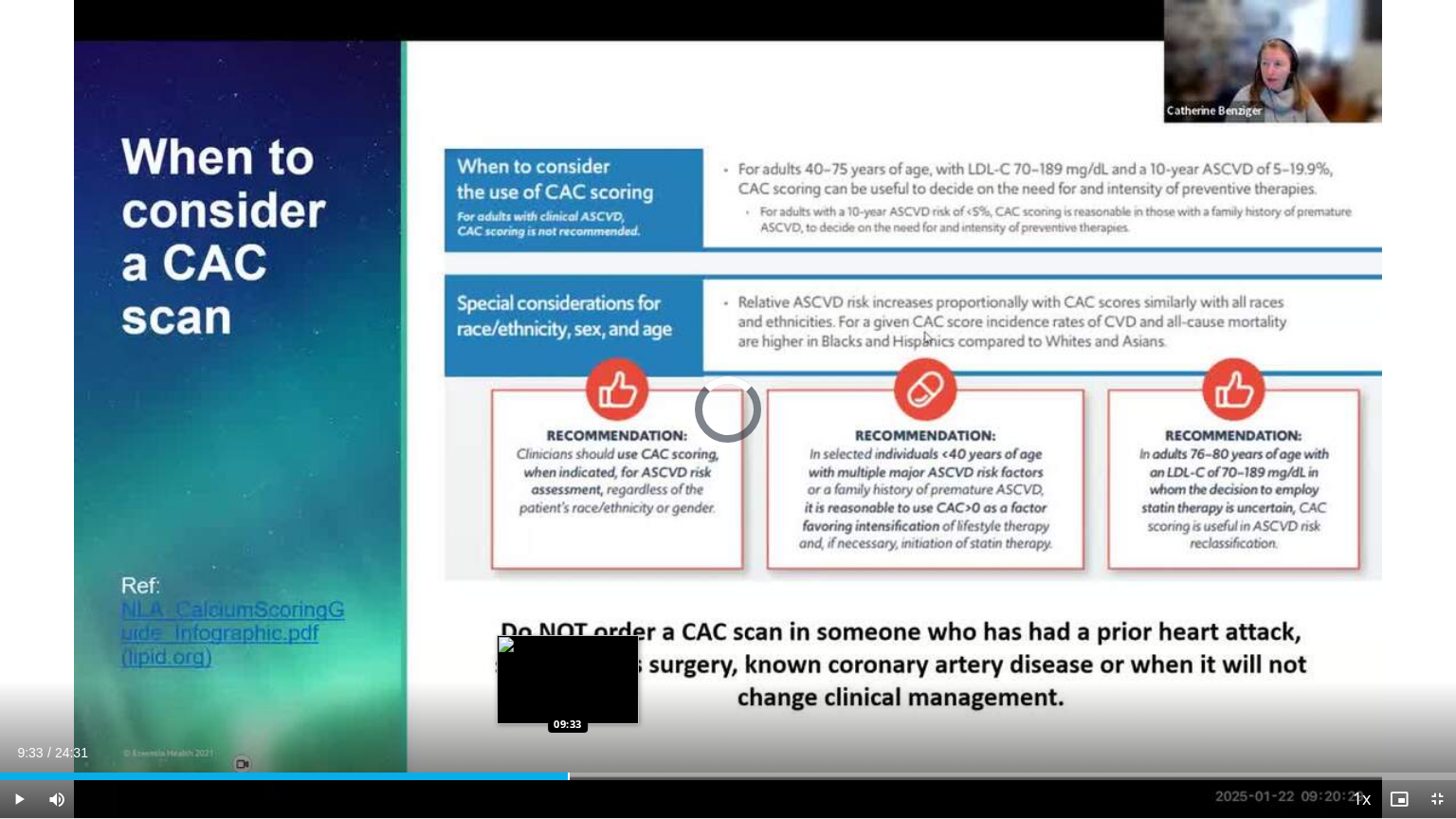 click at bounding box center (569, 776) 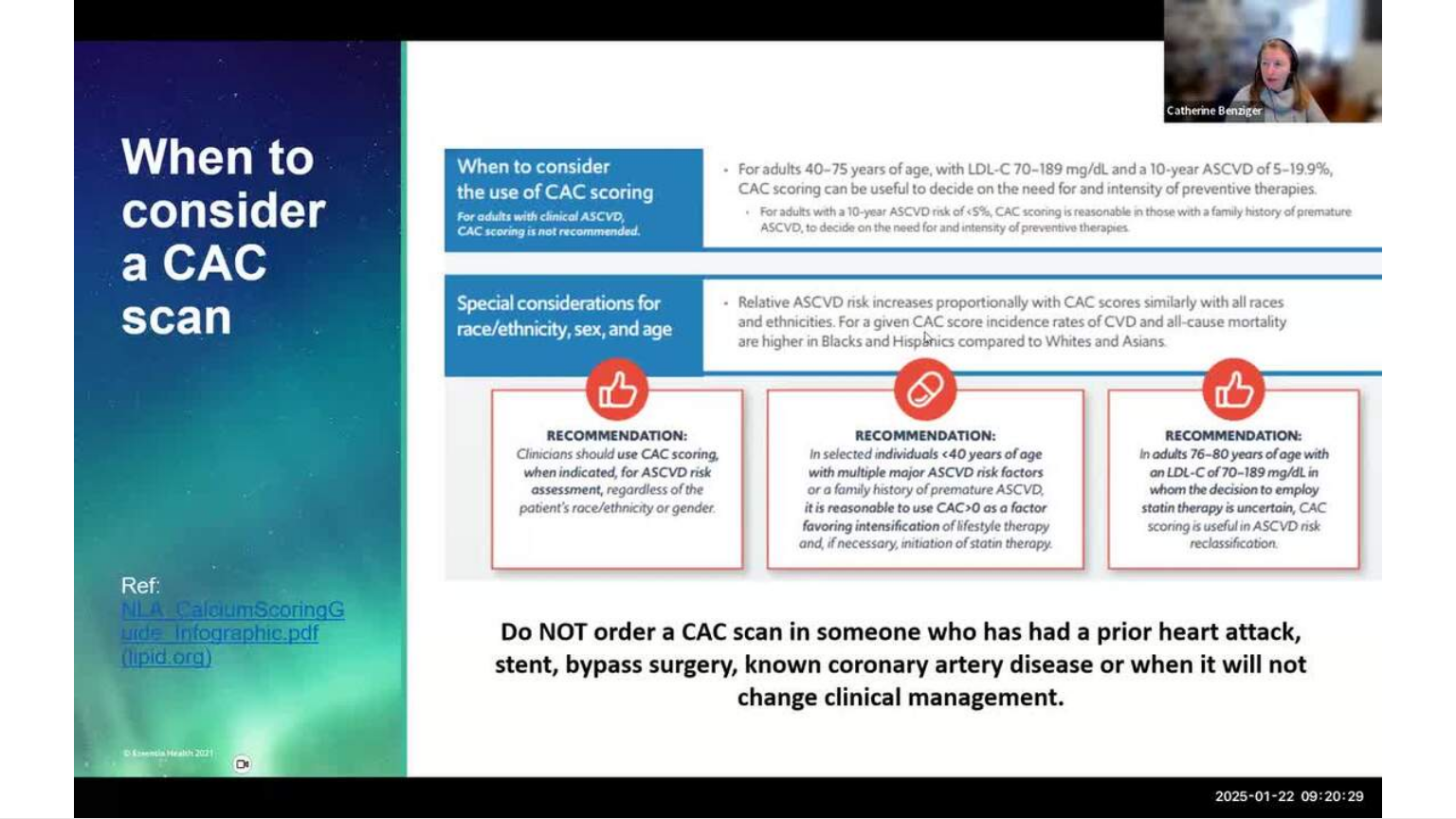 click on "**********" at bounding box center (728, 410) 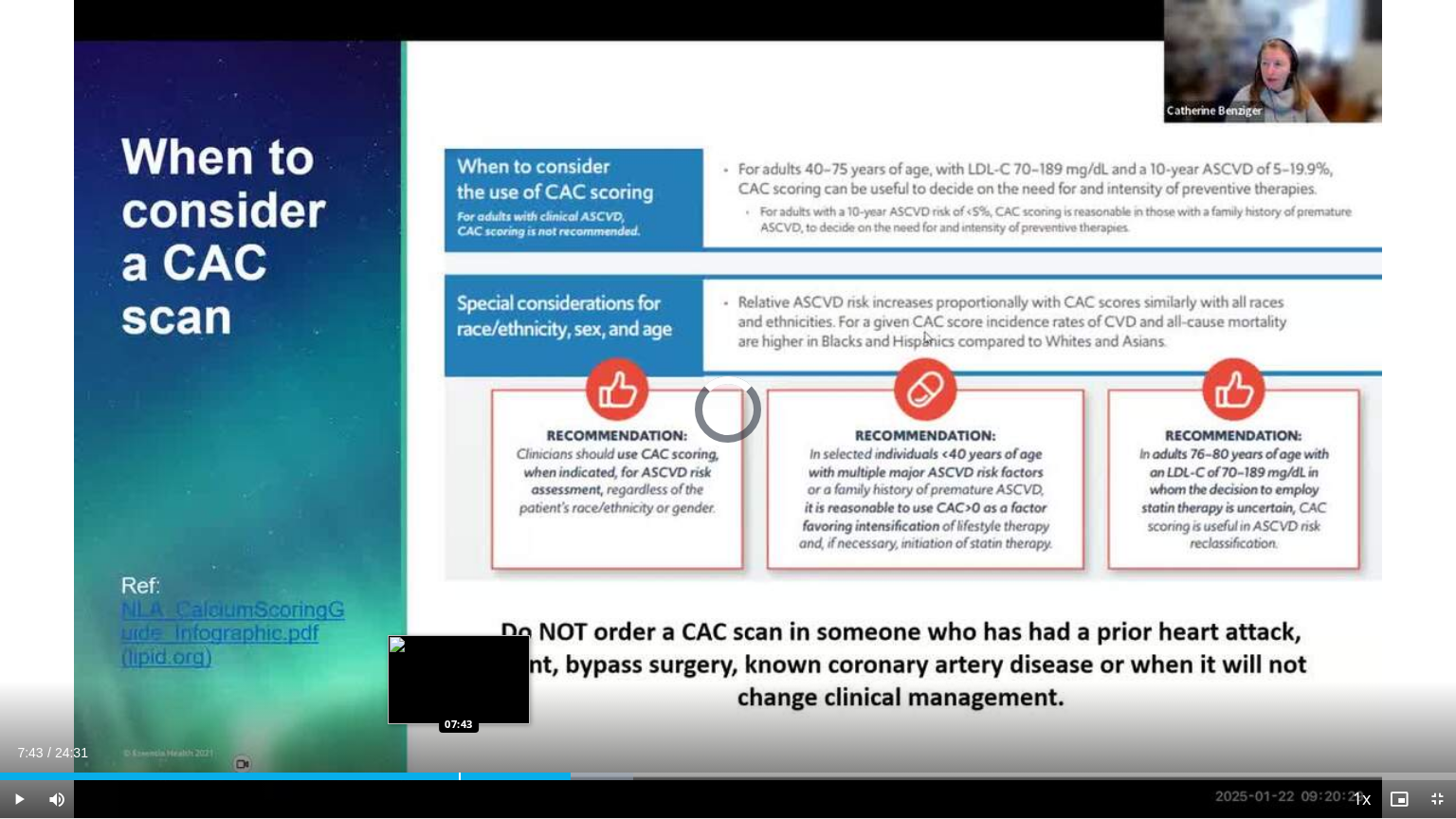 click at bounding box center [460, 776] 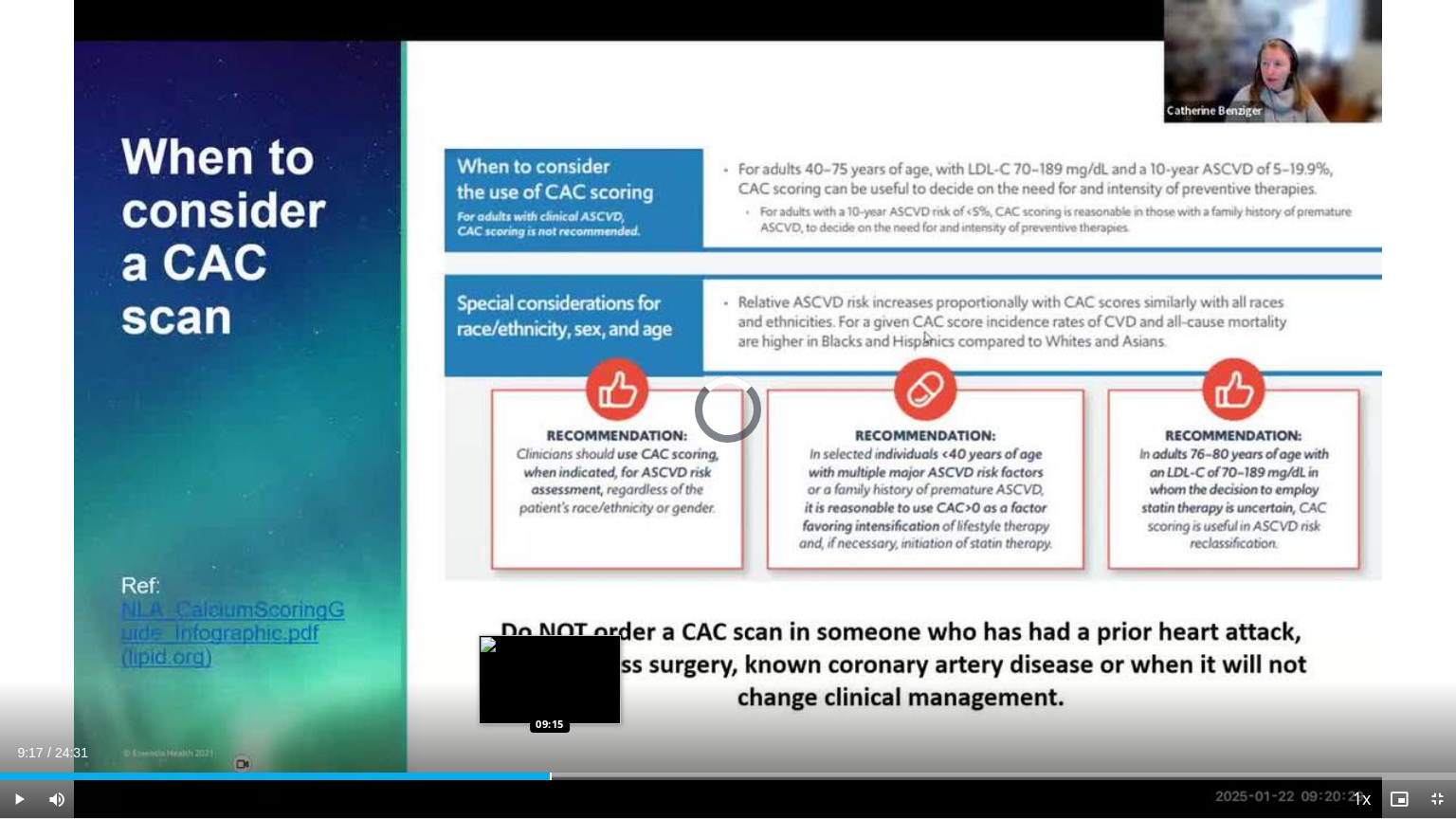 click at bounding box center (551, 776) 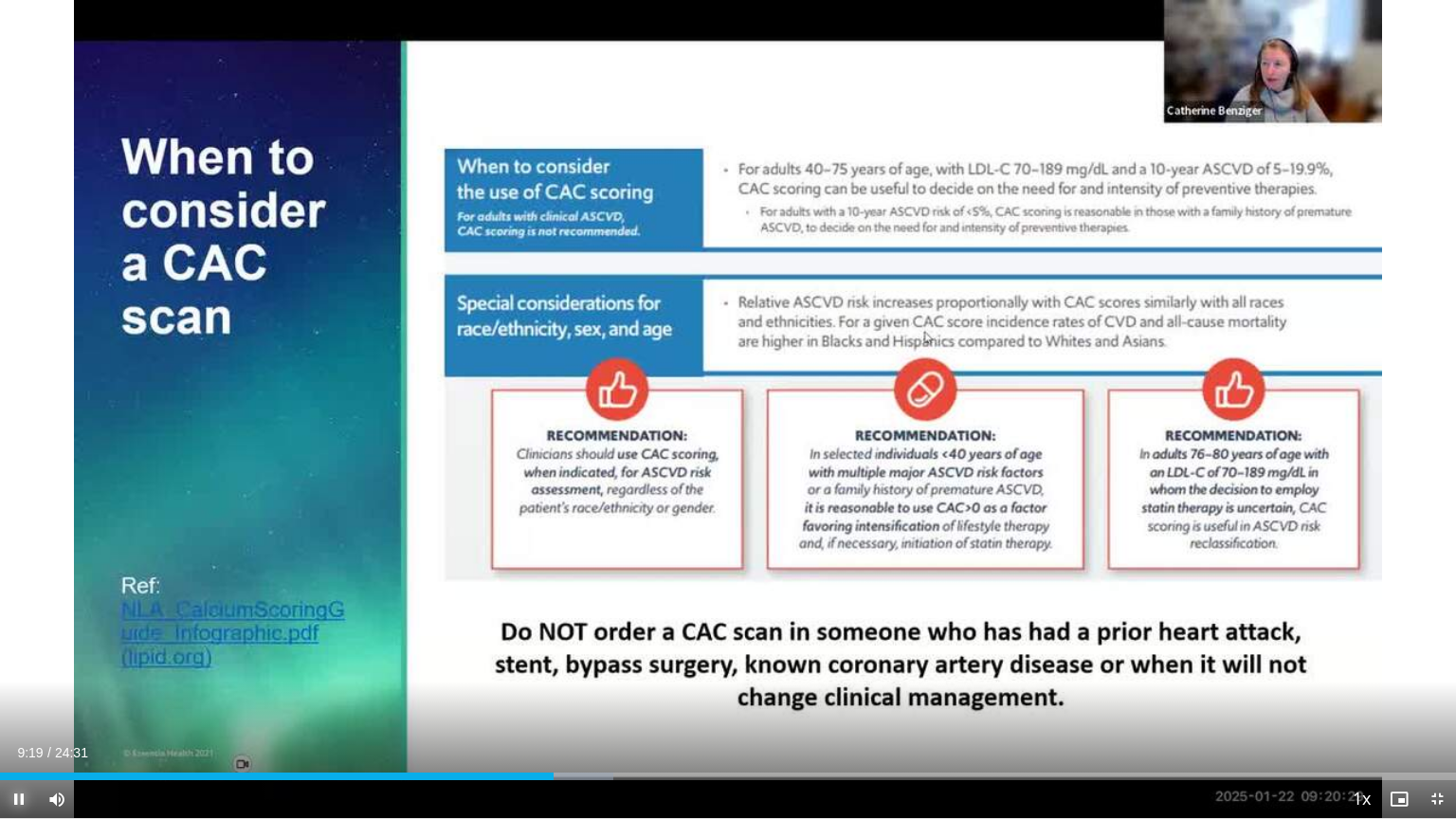 click at bounding box center (19, 799) 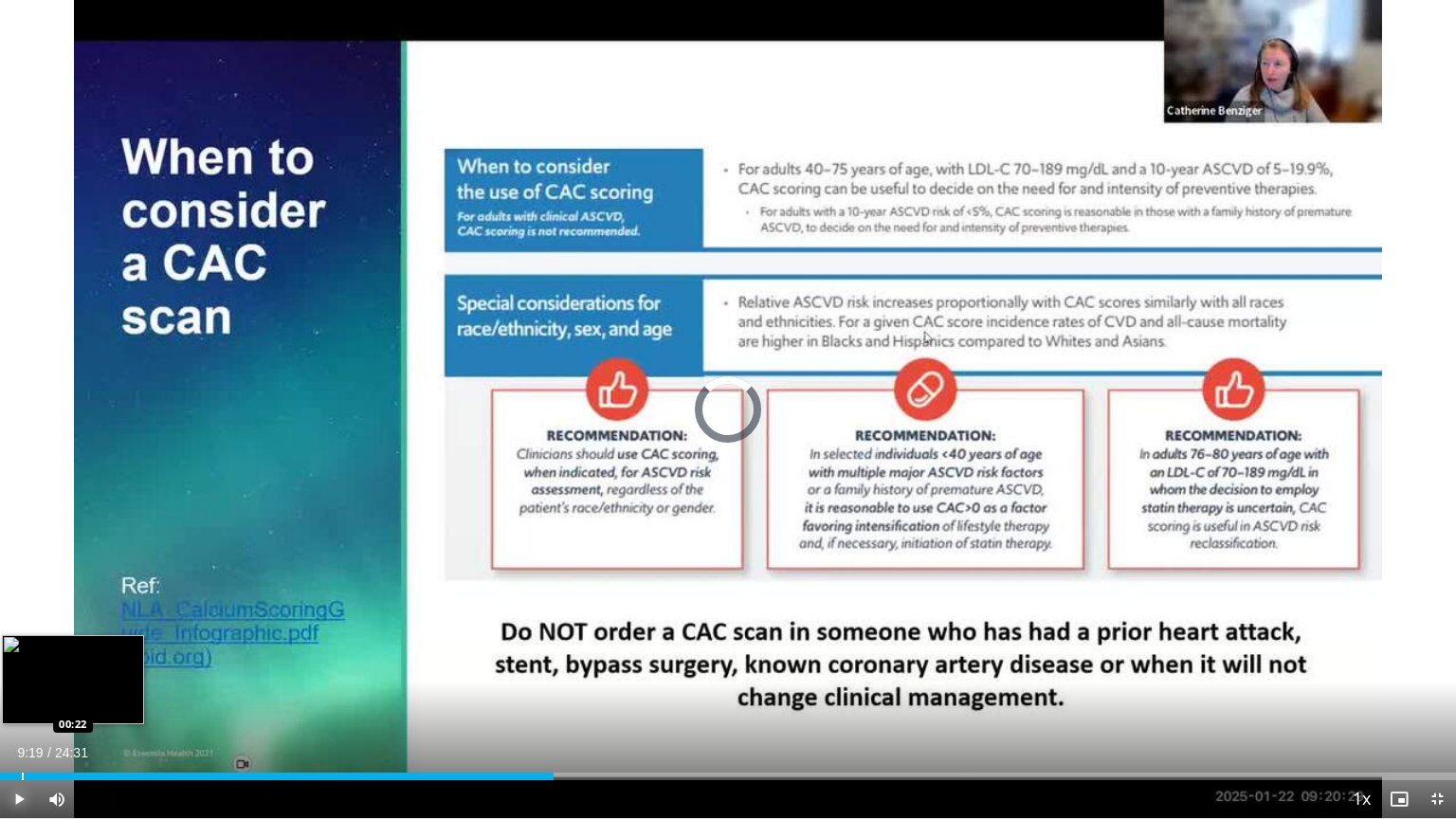 click on "Loaded :  0.00% 09:19 00:22" at bounding box center (728, 771) 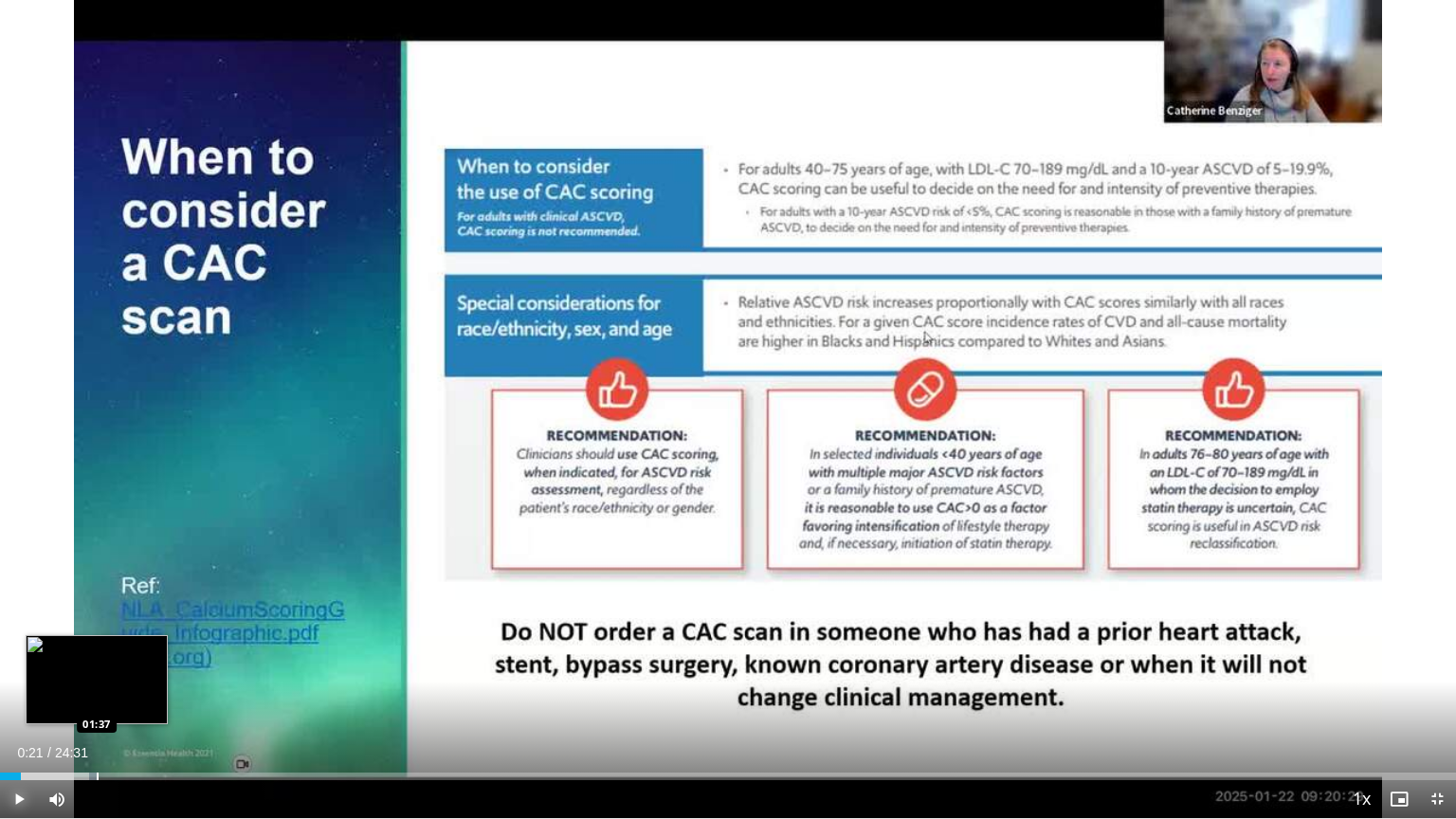 click on "Loaded :  6.80% 00:21 01:37" at bounding box center (728, 771) 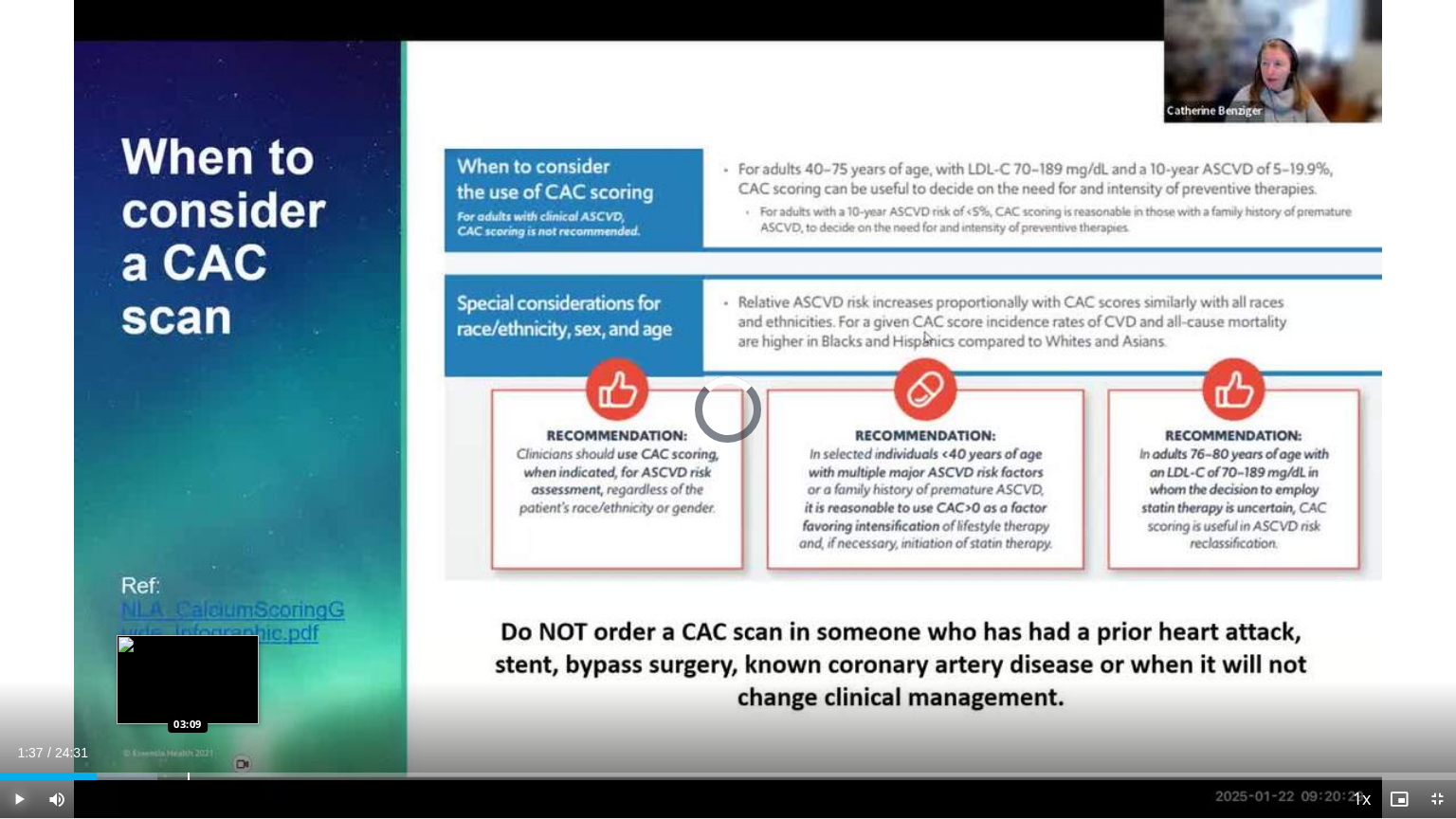 click at bounding box center [189, 776] 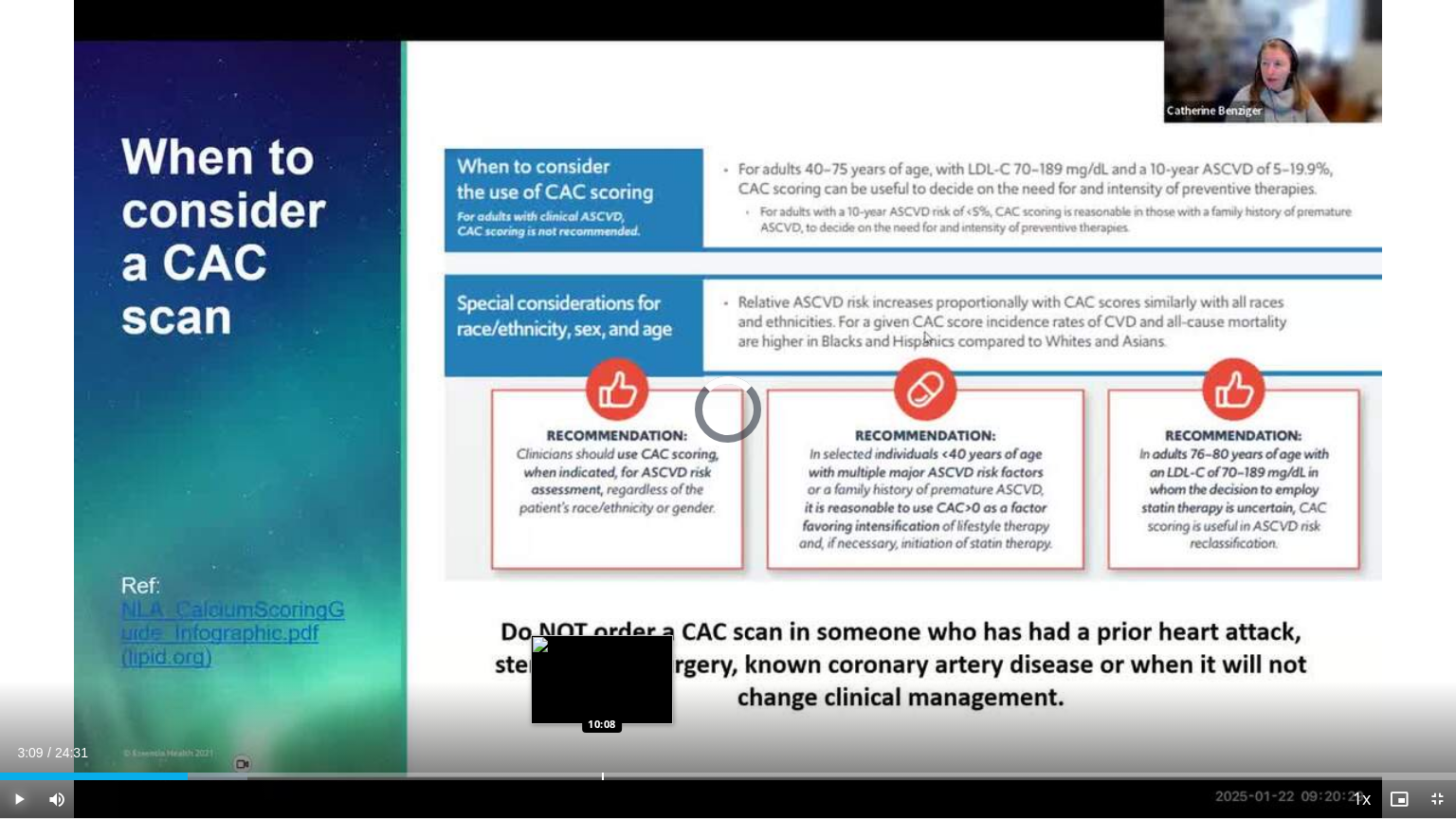 click at bounding box center [603, 776] 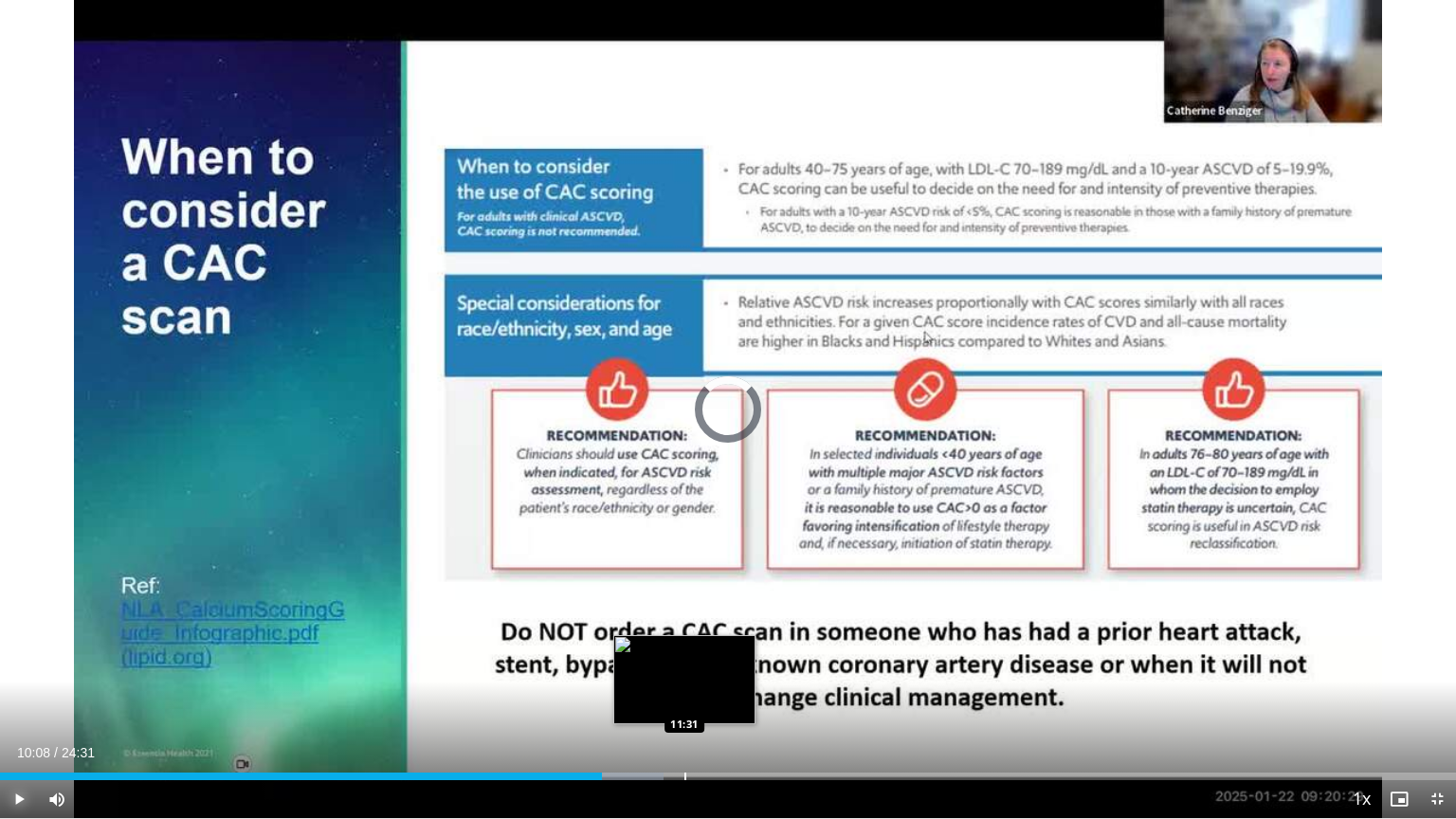 click on "Loaded :  45.55% 10:08 11:31" at bounding box center (728, 771) 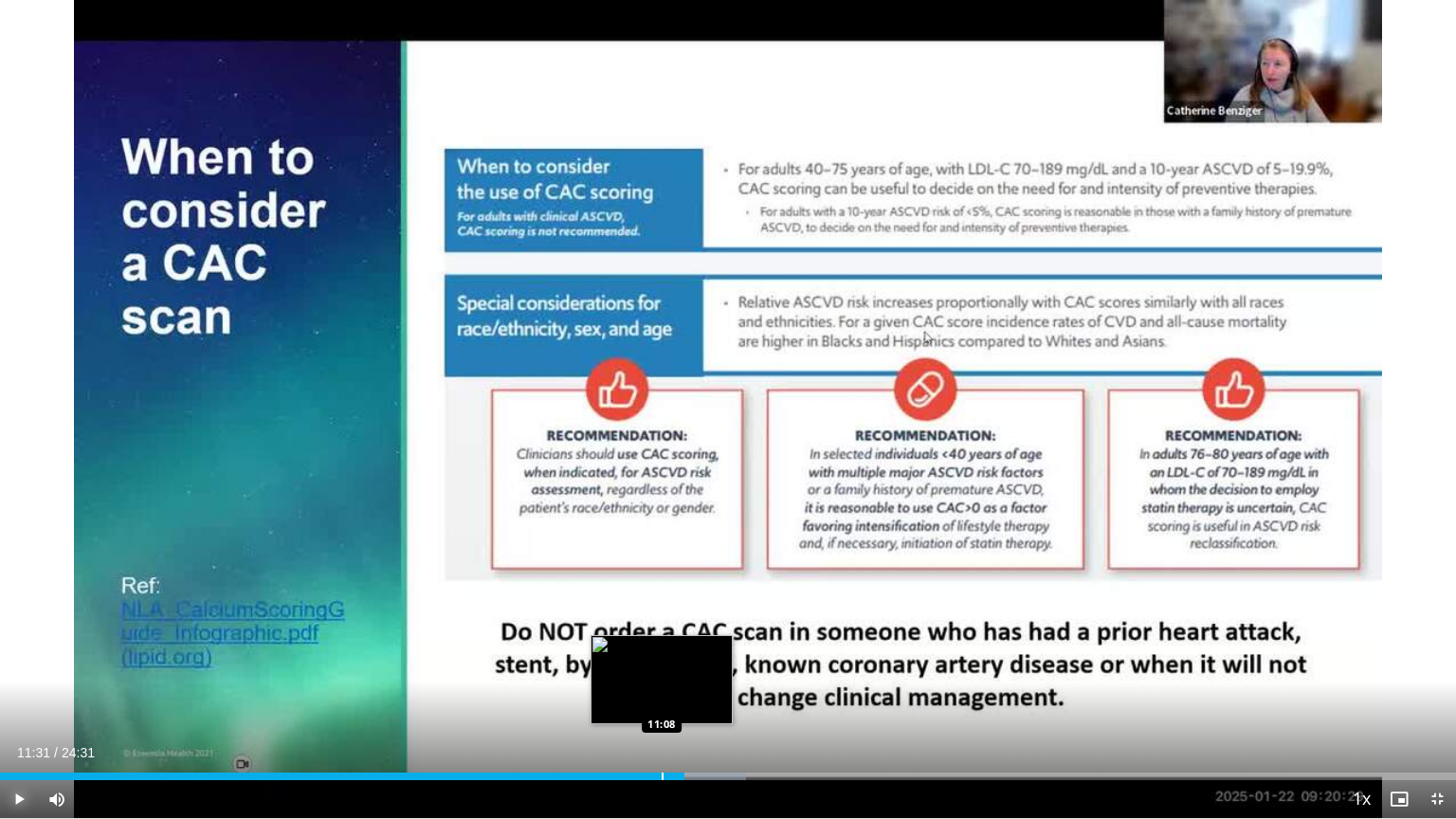 click on "Loaded :  51.25% 11:31 11:08" at bounding box center [728, 771] 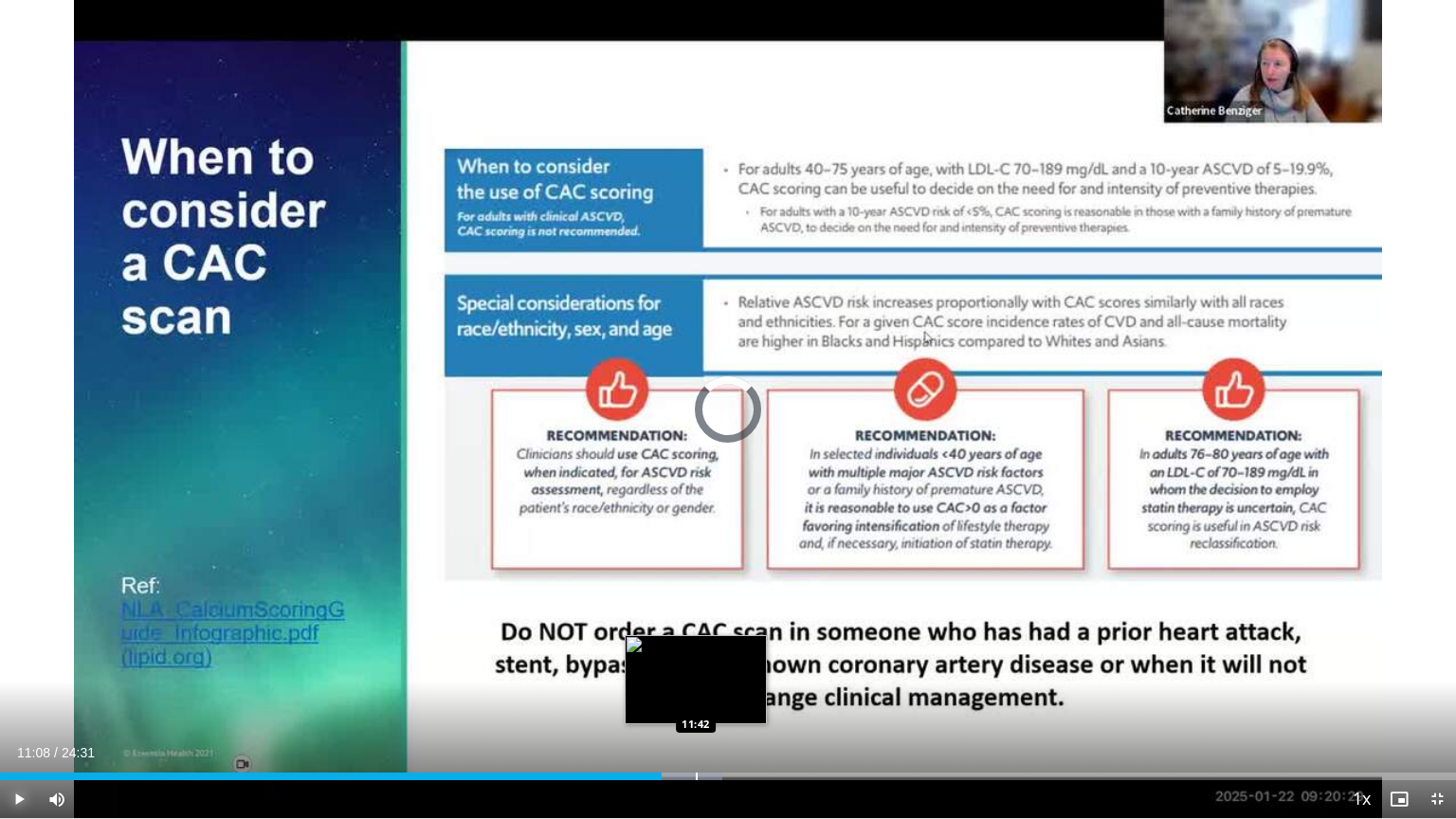 click on "Loaded :  49.63% 11:08 11:42" at bounding box center (728, 771) 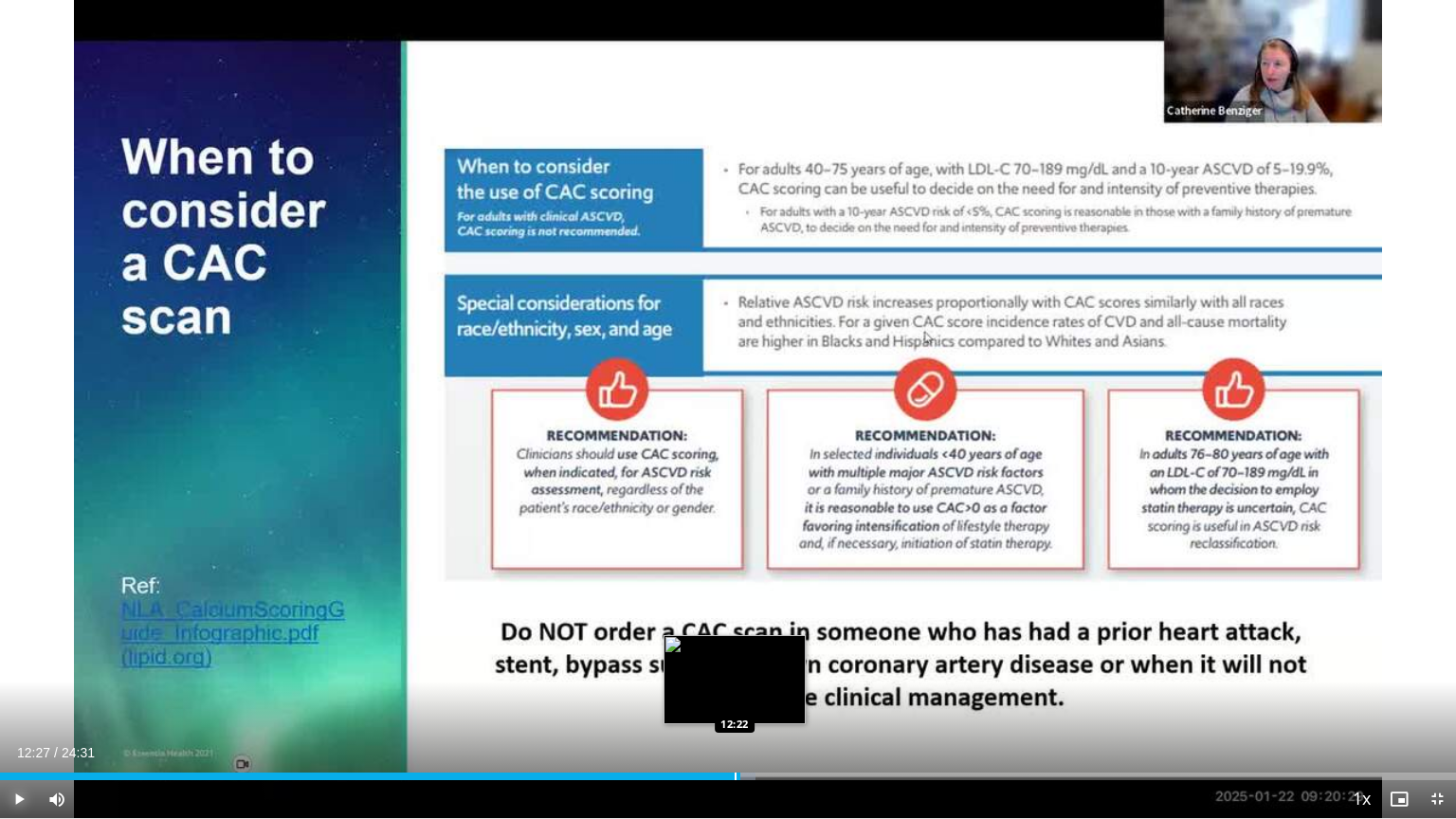 click on "Loaded :  51.92% 12:27 12:22" at bounding box center [728, 776] 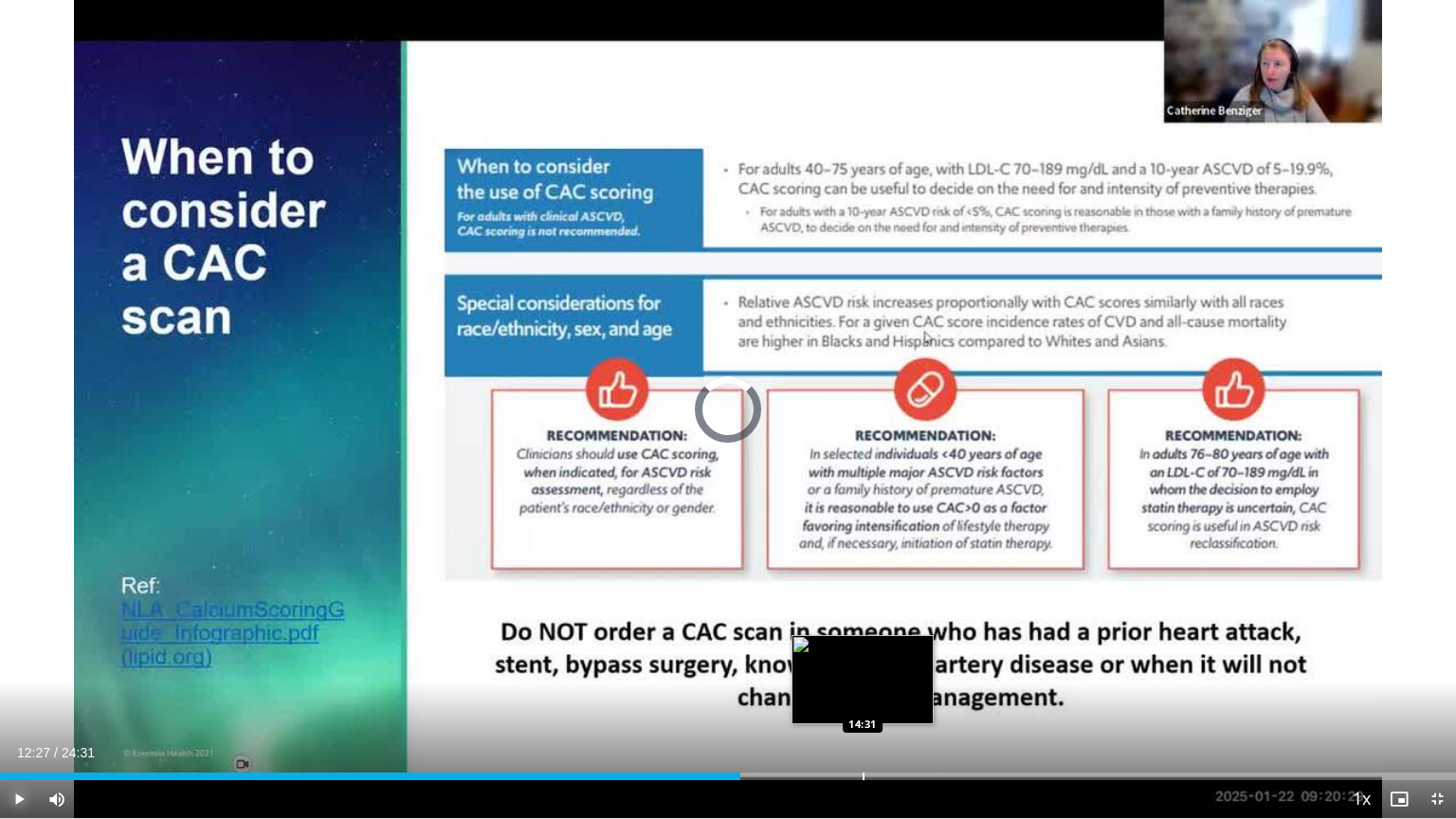click at bounding box center [864, 776] 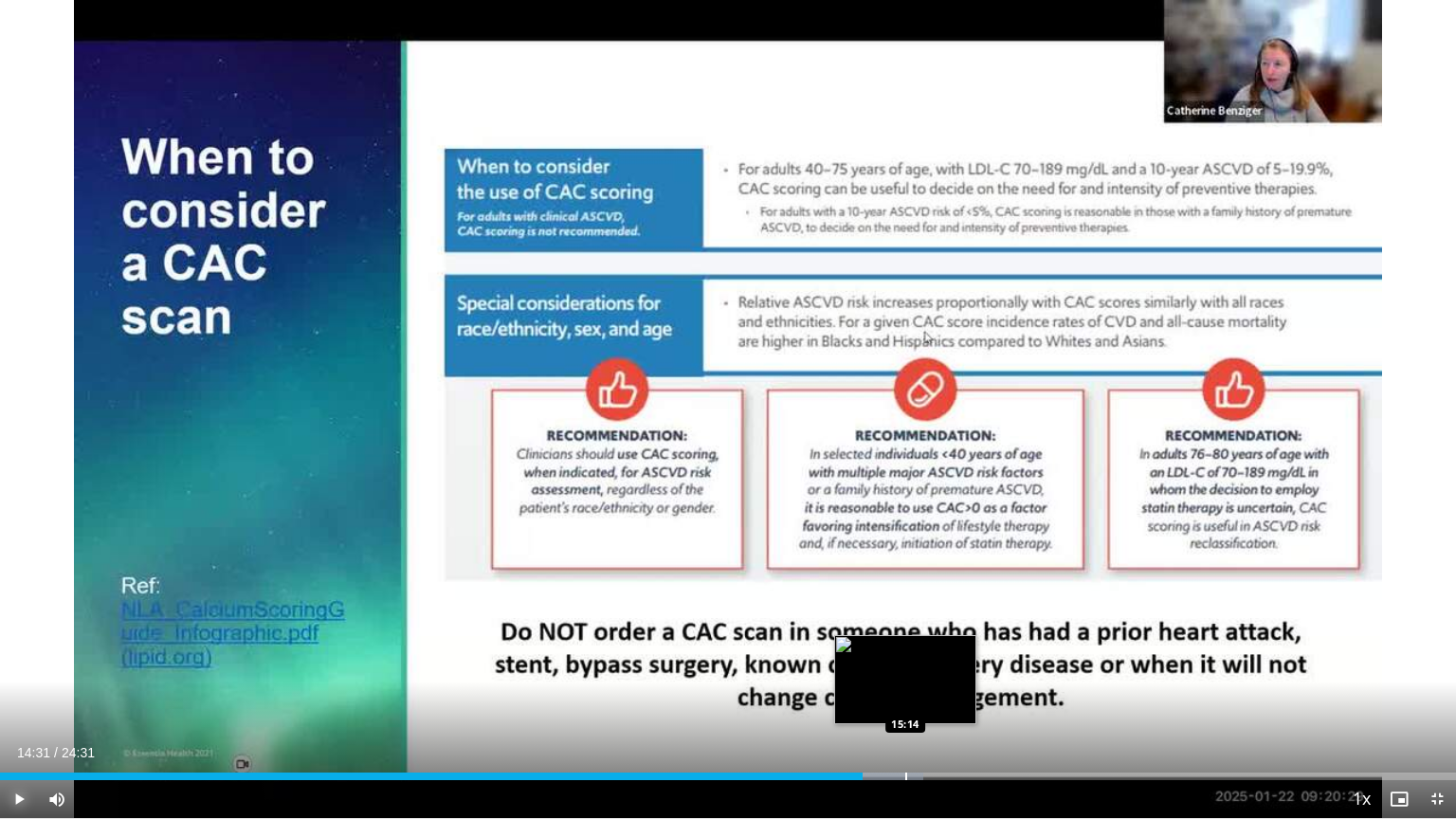 click at bounding box center [906, 776] 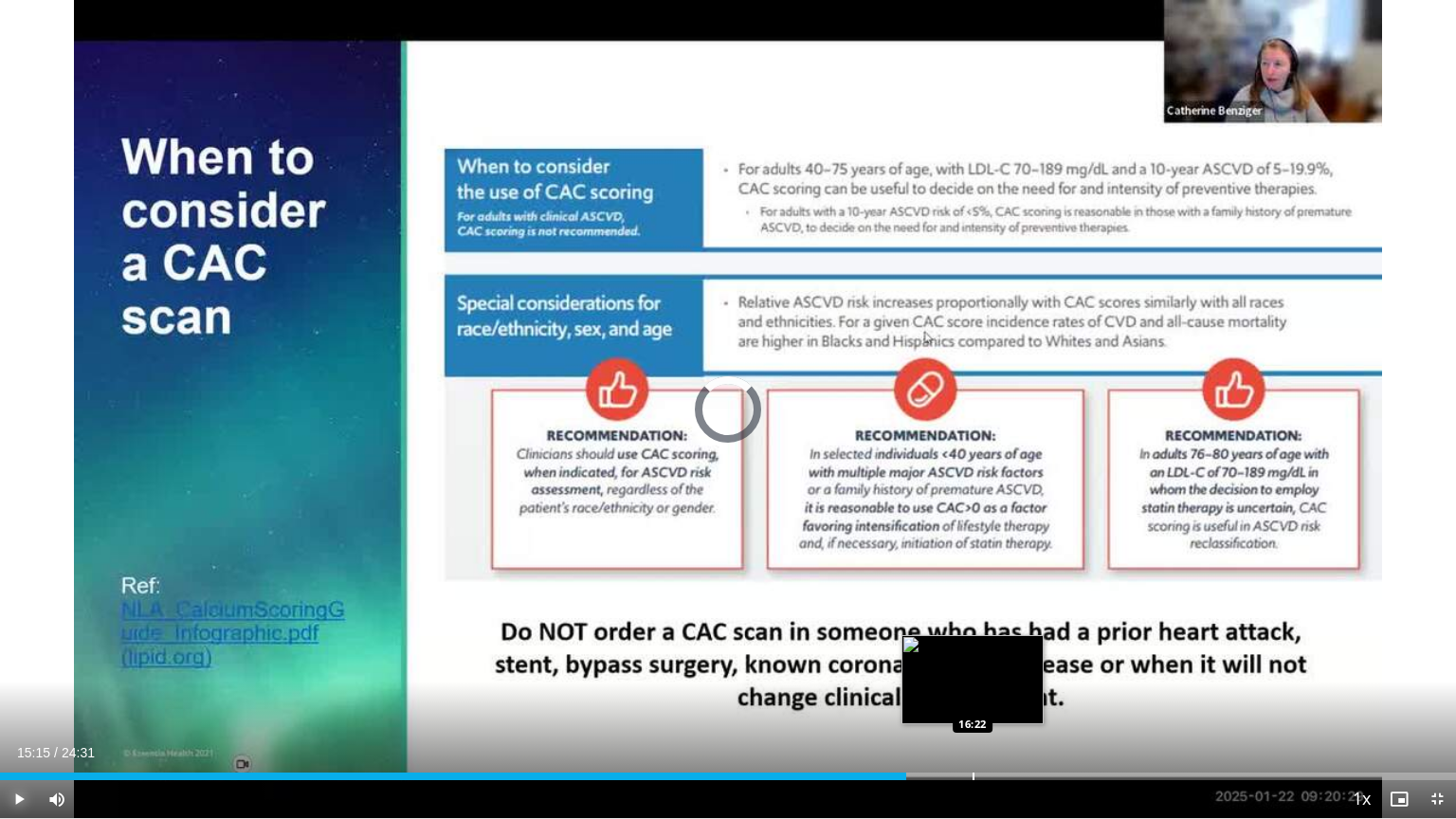 click on "Loaded :  0.00% 15:15 16:22" at bounding box center [728, 771] 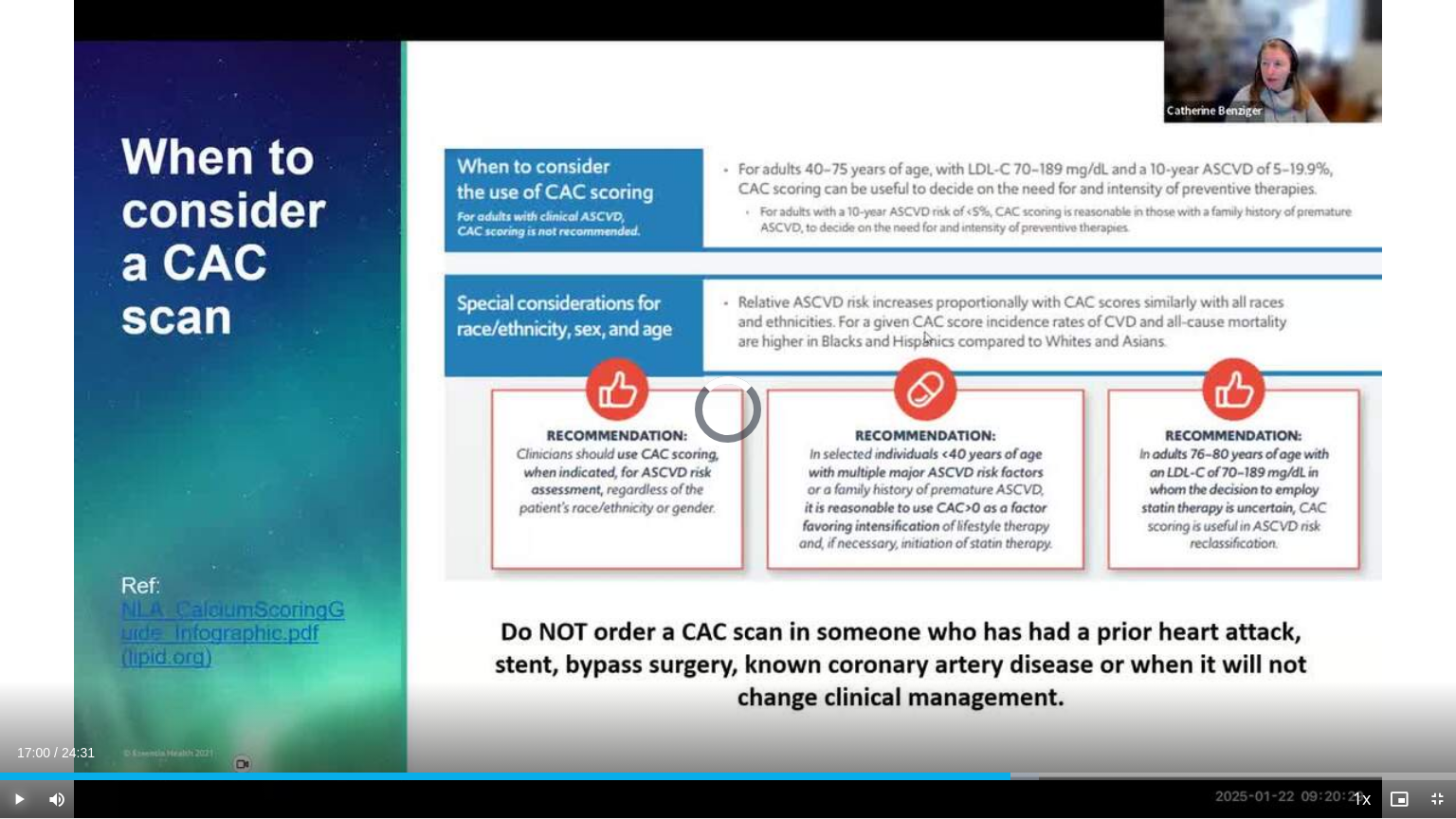 click on "Loaded :  71.38% 17:04 17:07" at bounding box center (728, 771) 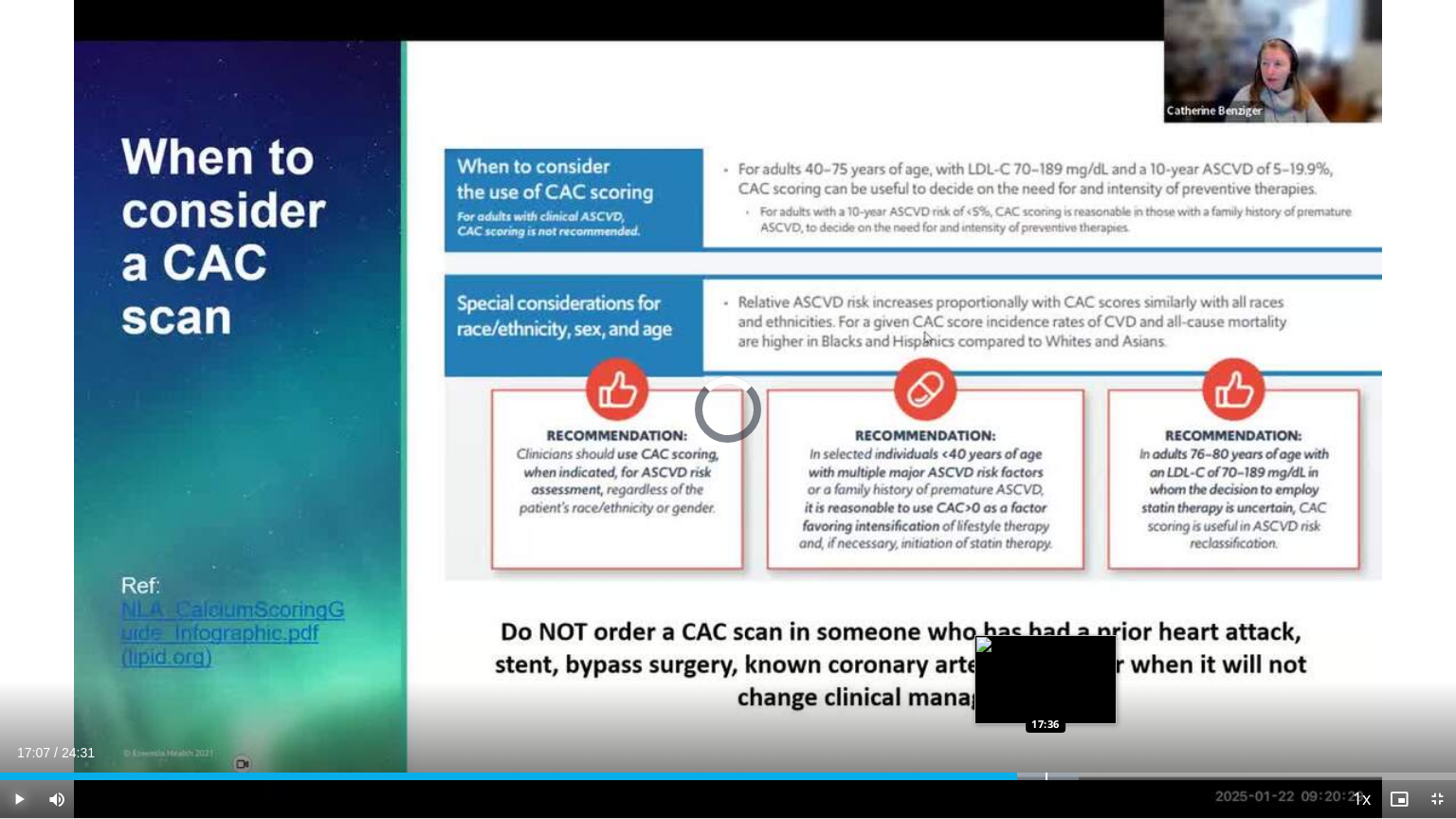 click at bounding box center [1046, 776] 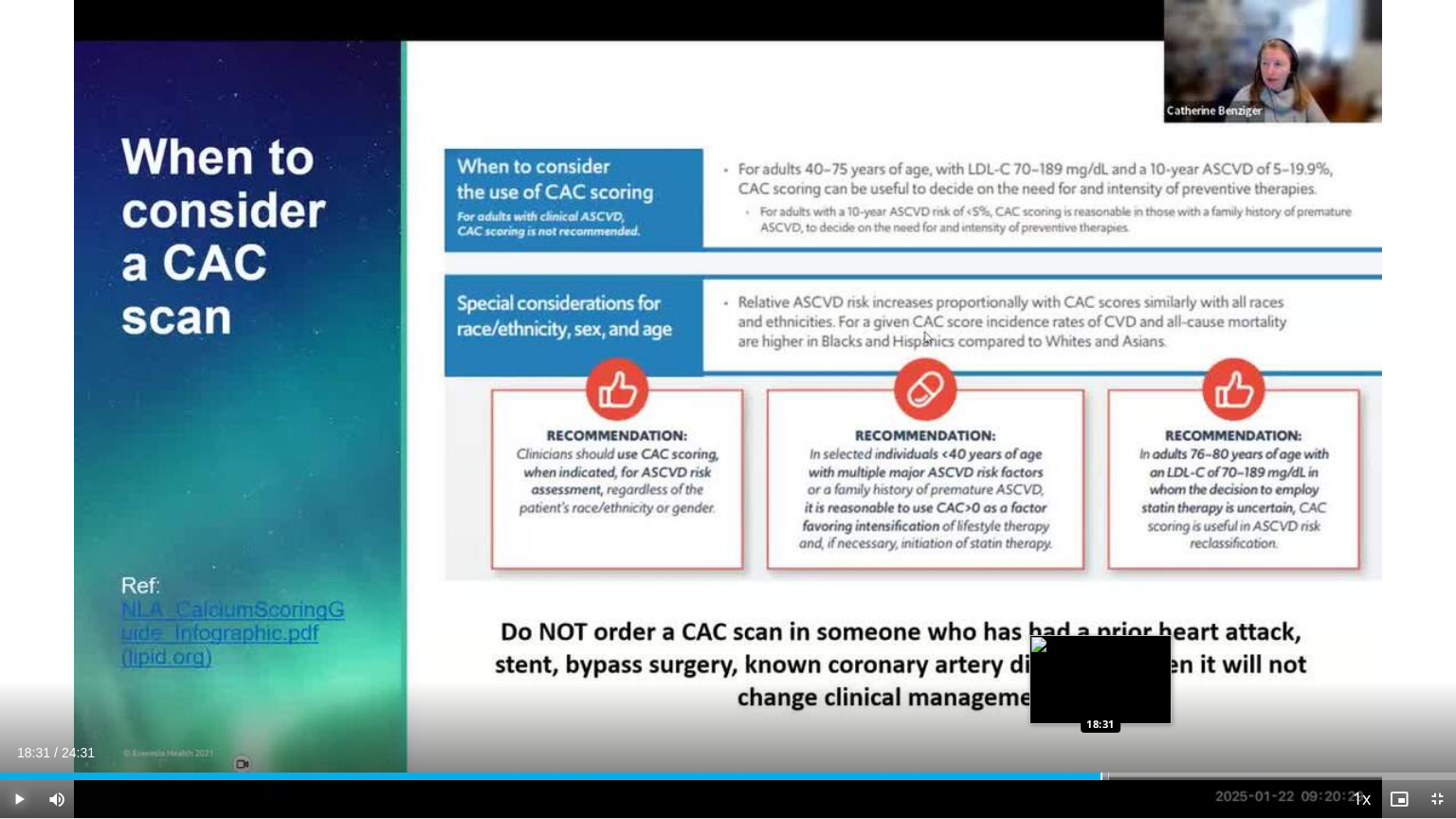 click at bounding box center (1101, 776) 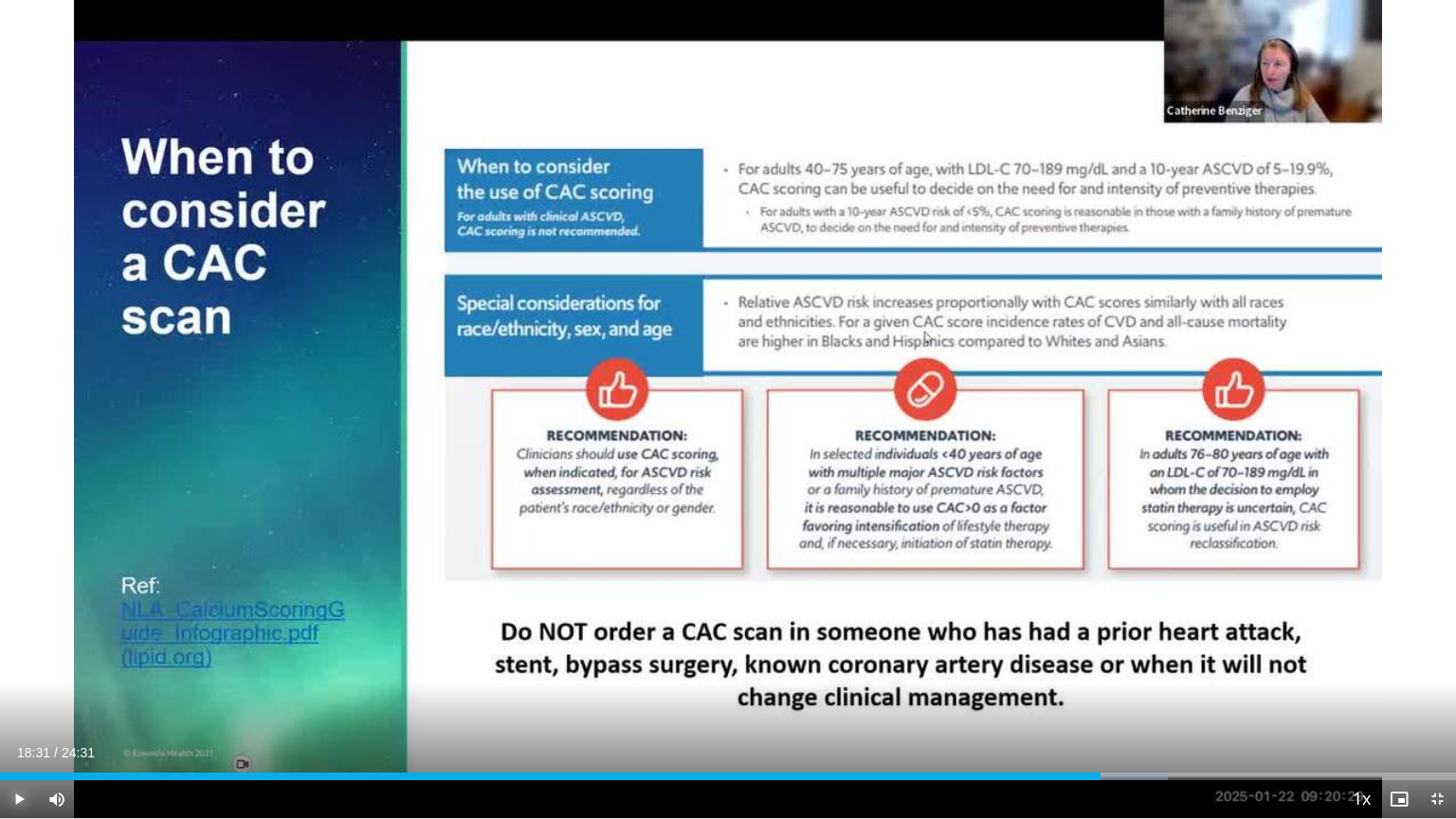 drag, startPoint x: 1107, startPoint y: 776, endPoint x: 1151, endPoint y: 781, distance: 44.28318 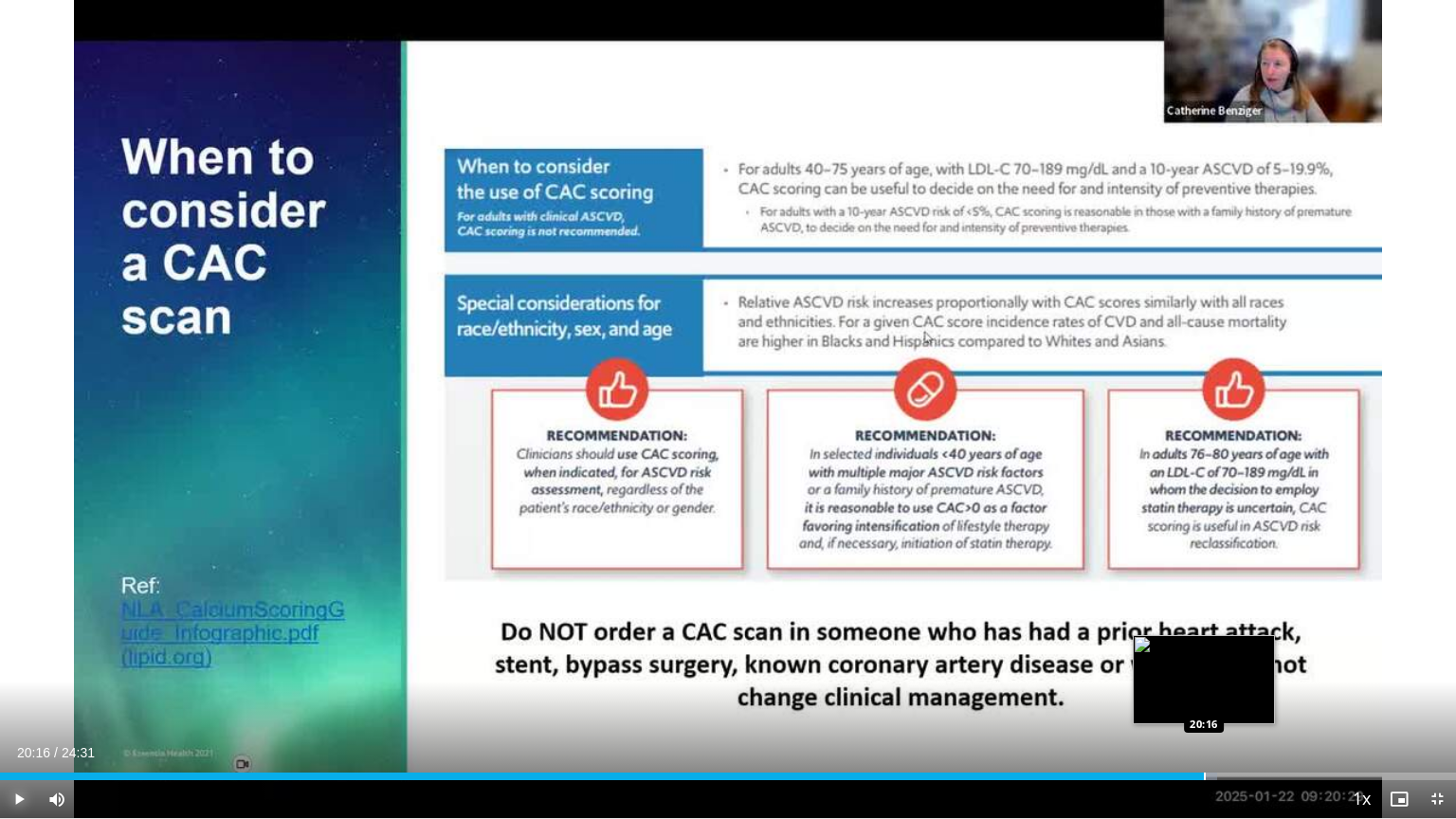 click at bounding box center (1205, 776) 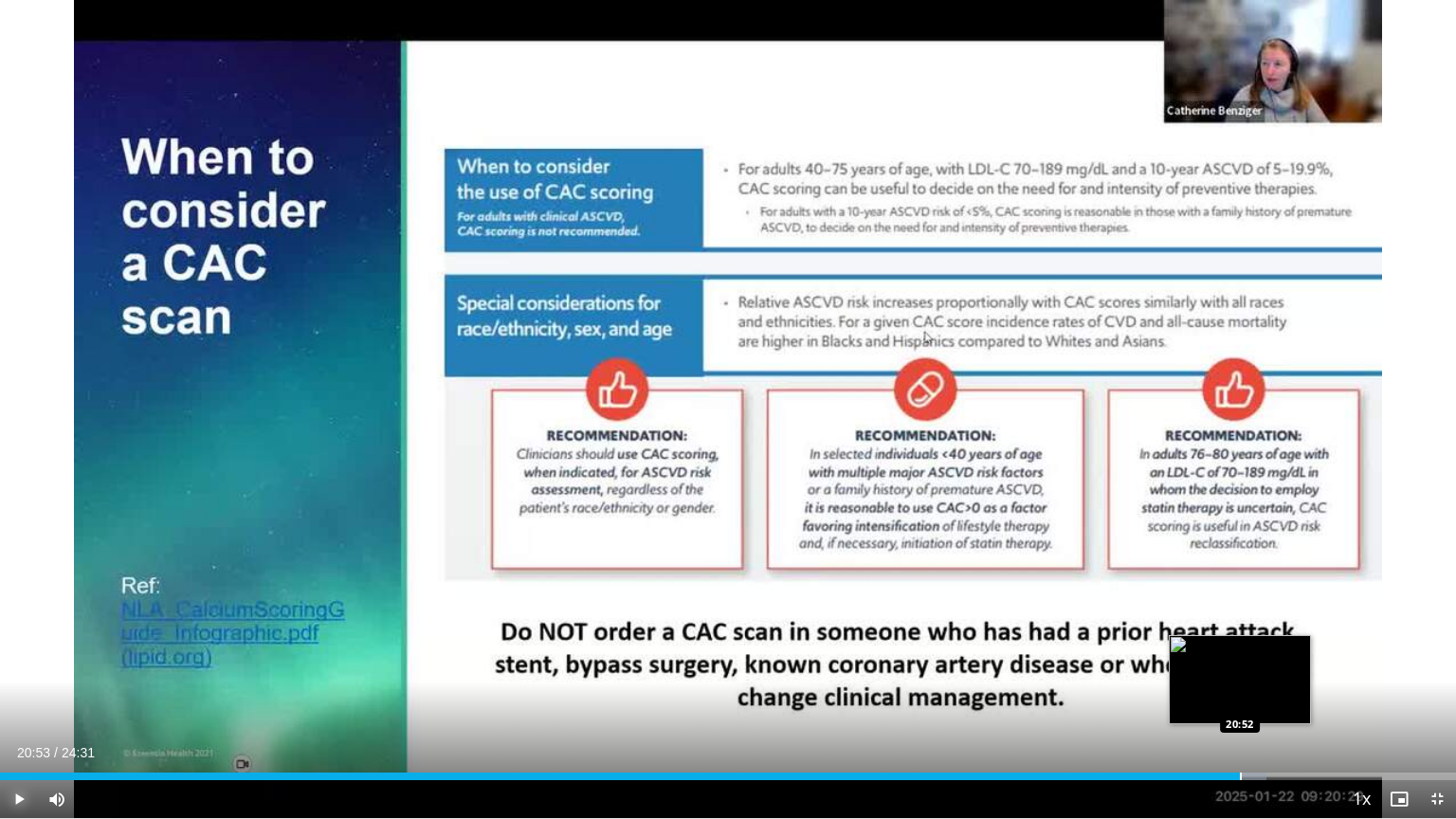 click at bounding box center [1241, 776] 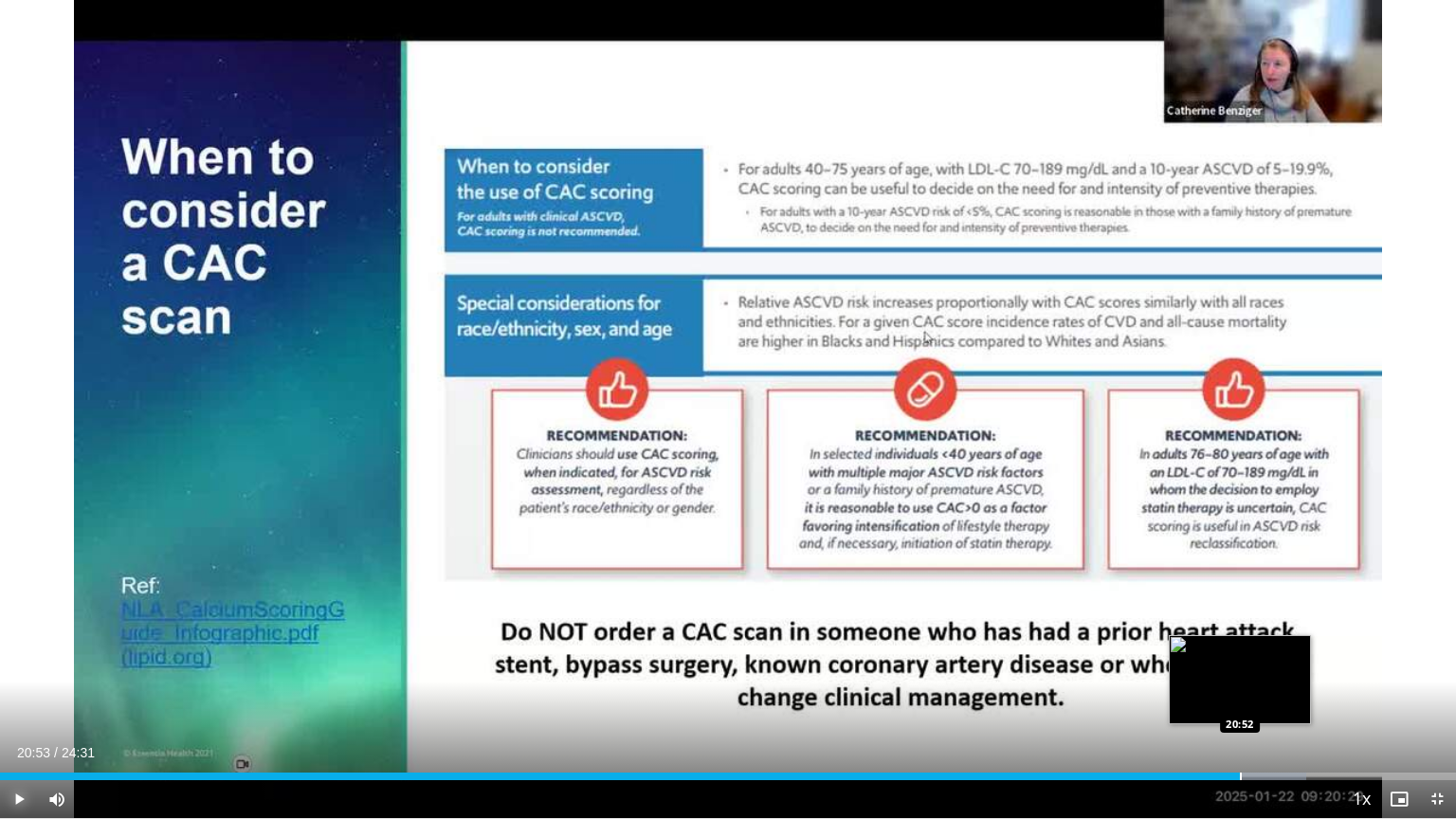 click at bounding box center [1241, 776] 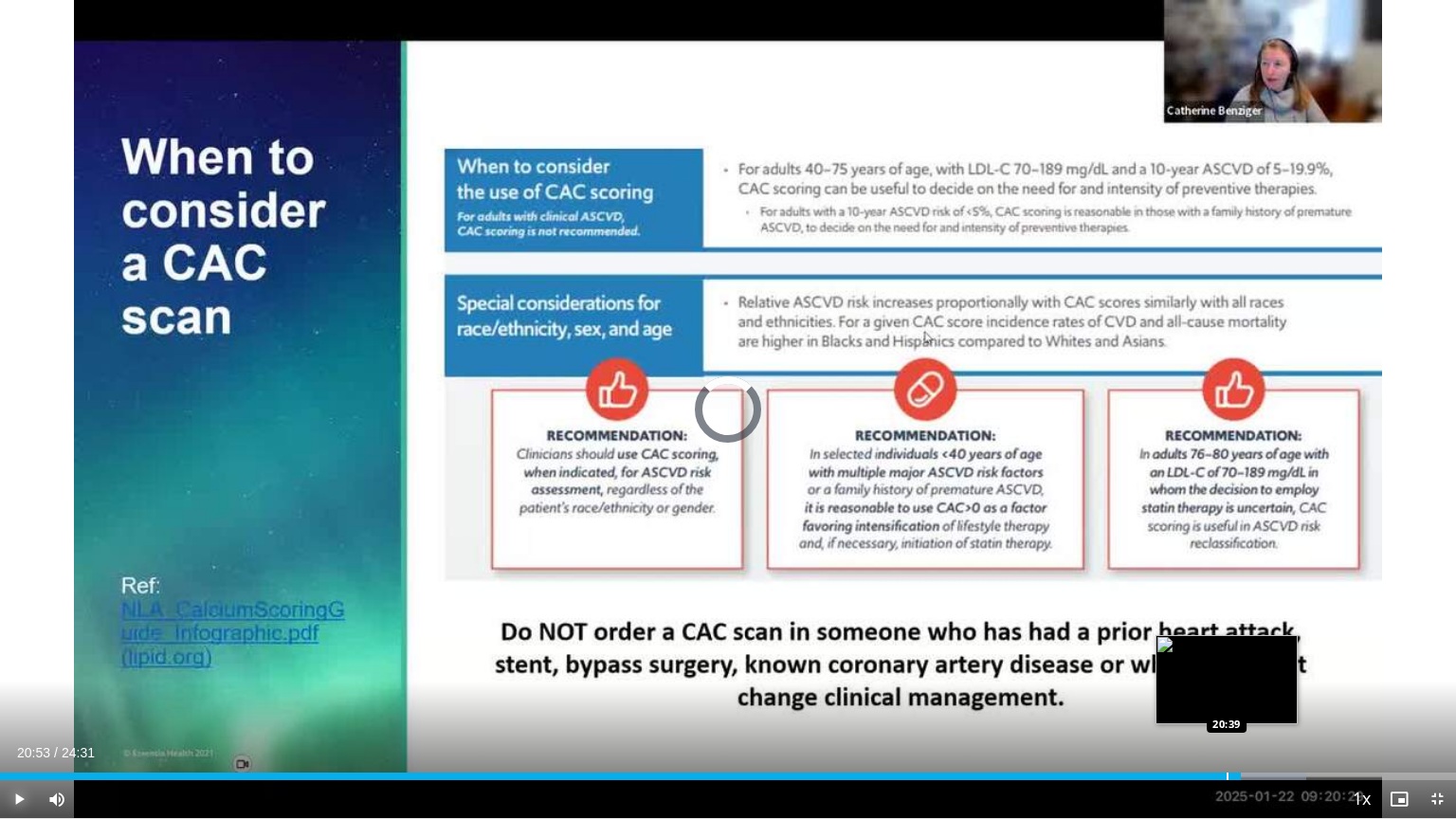 click at bounding box center (1228, 776) 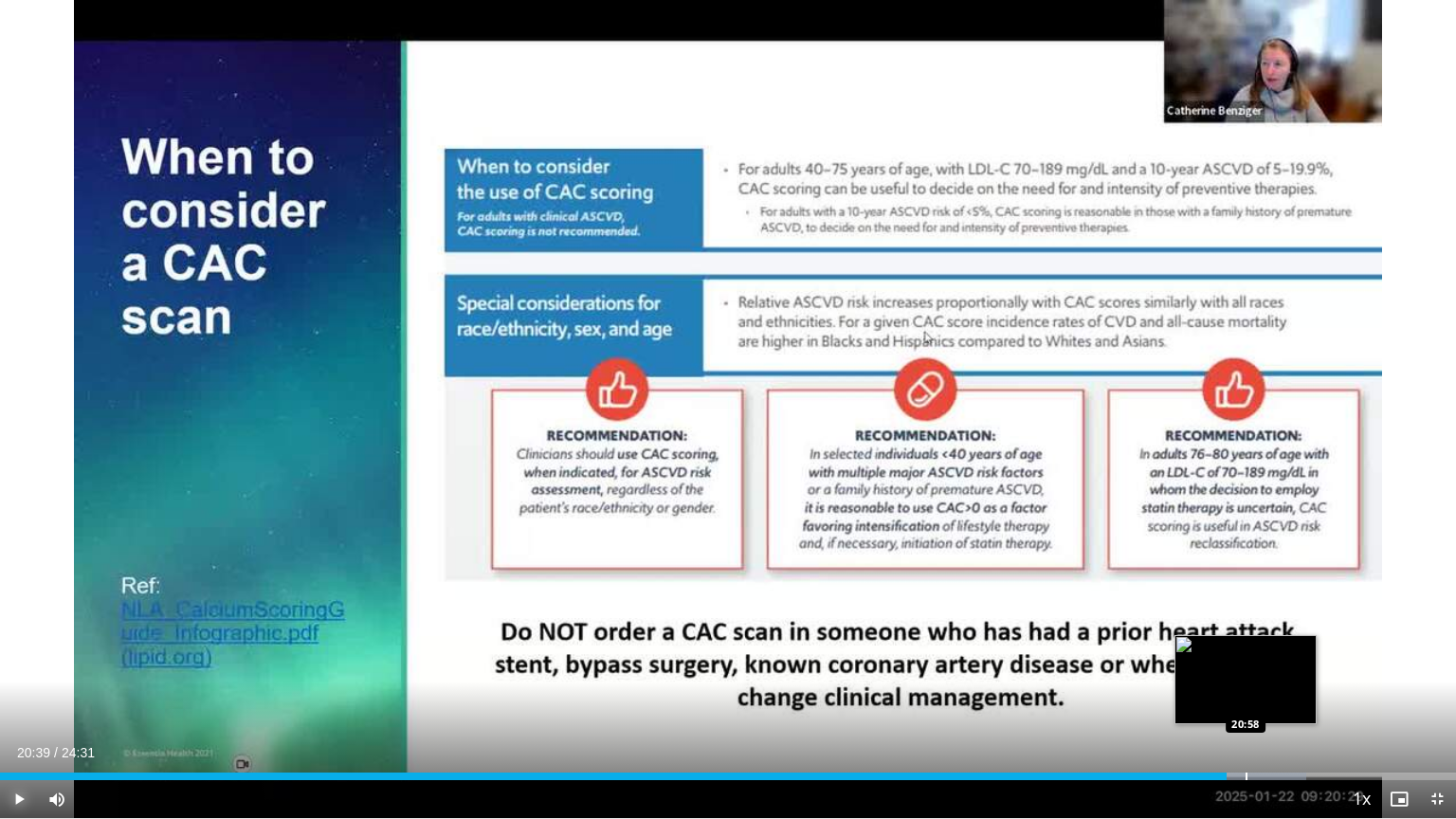 click at bounding box center (1247, 776) 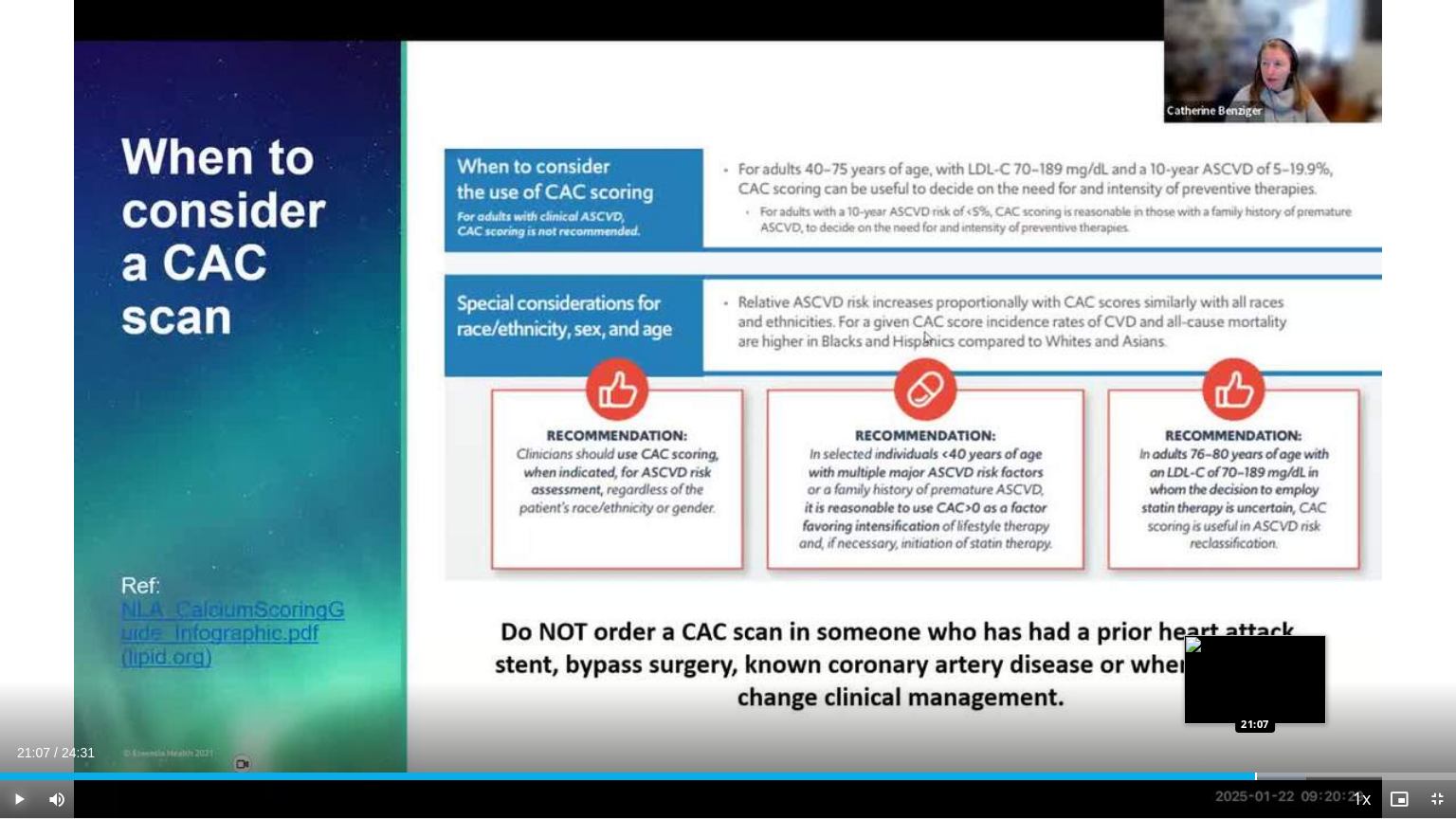 click at bounding box center [1256, 776] 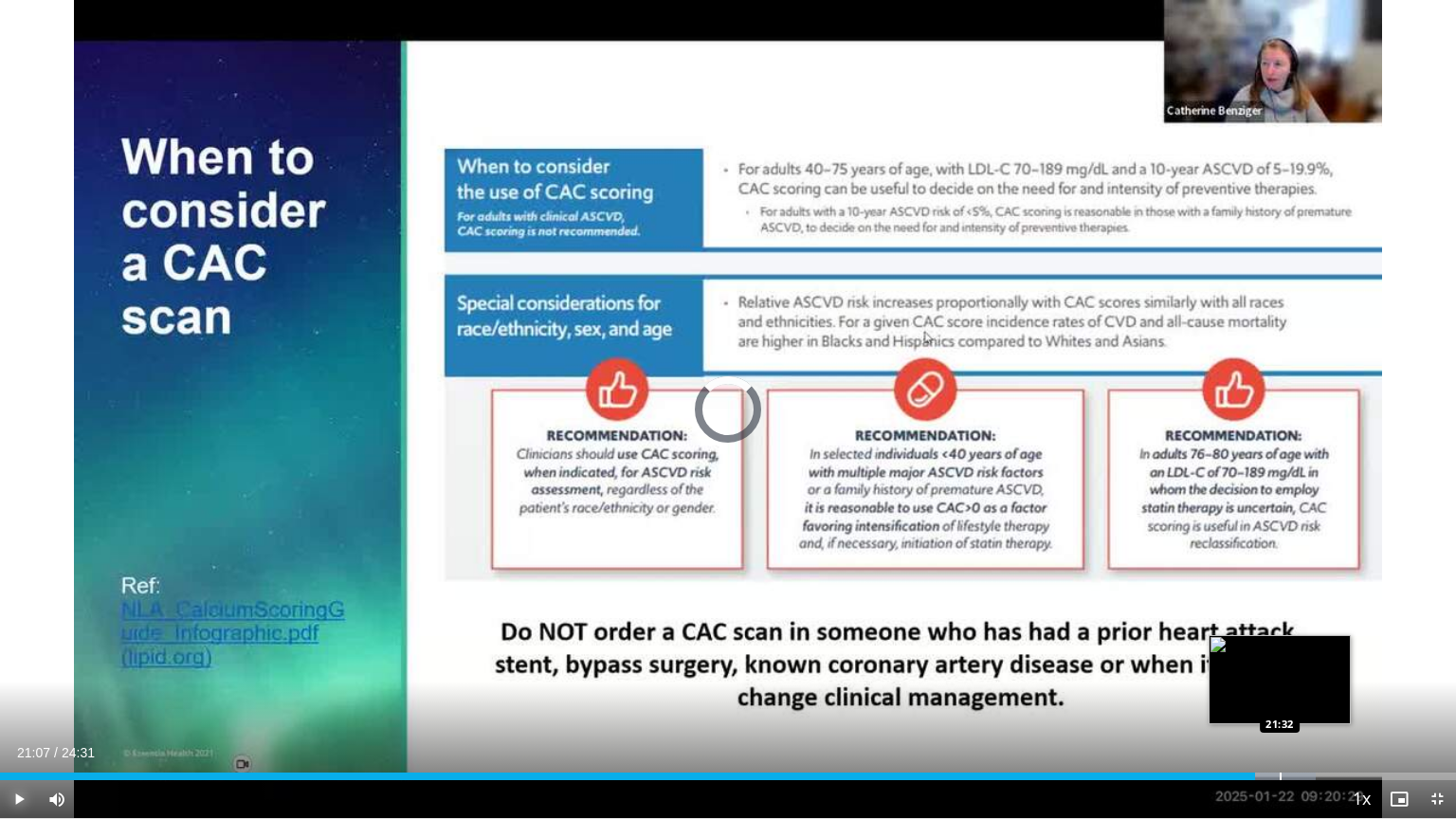 click on "Loaded :  90.36% 21:07 21:32" at bounding box center [728, 771] 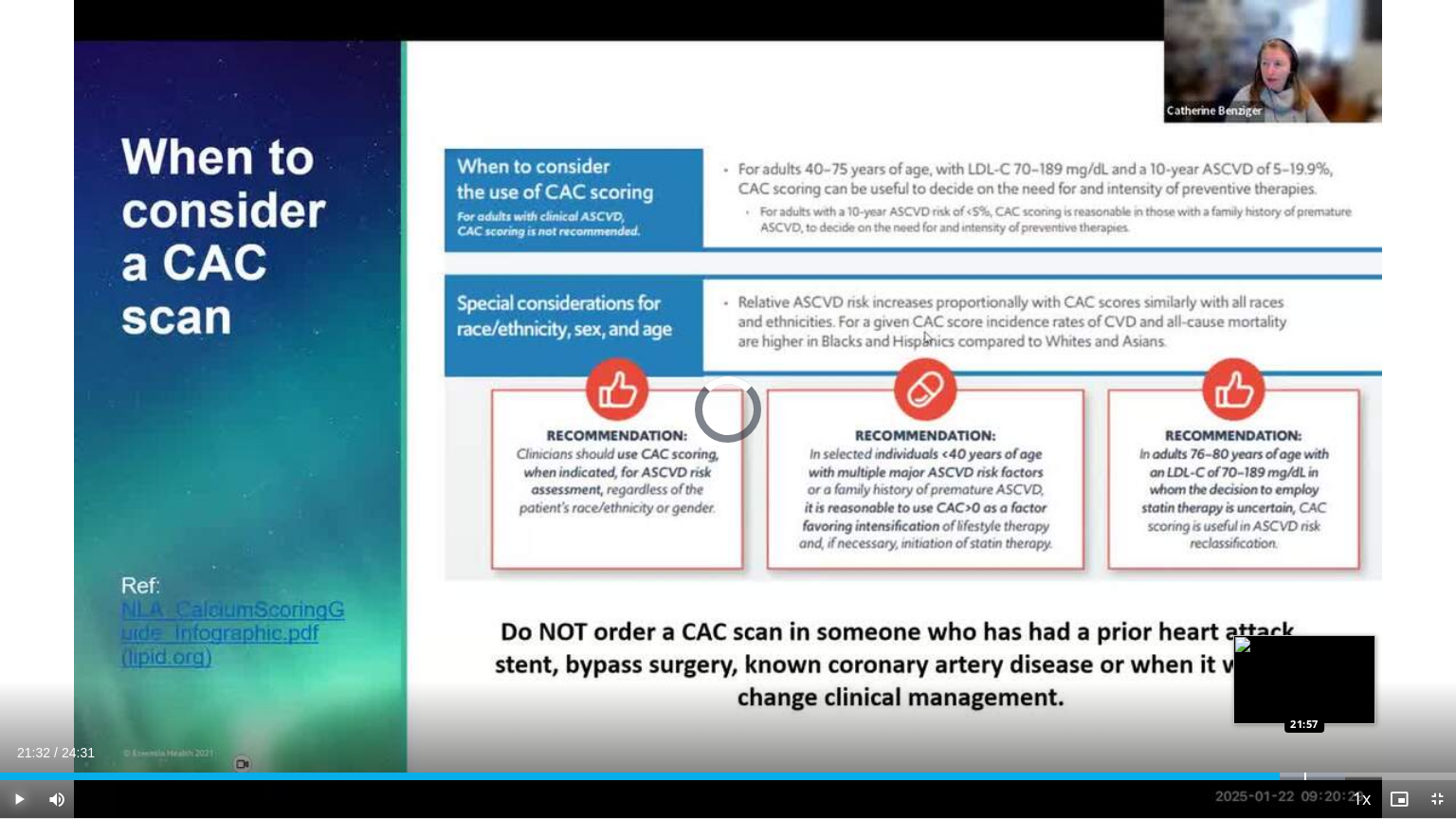 click on "Loaded :  92.38% 21:32 21:57" at bounding box center [728, 771] 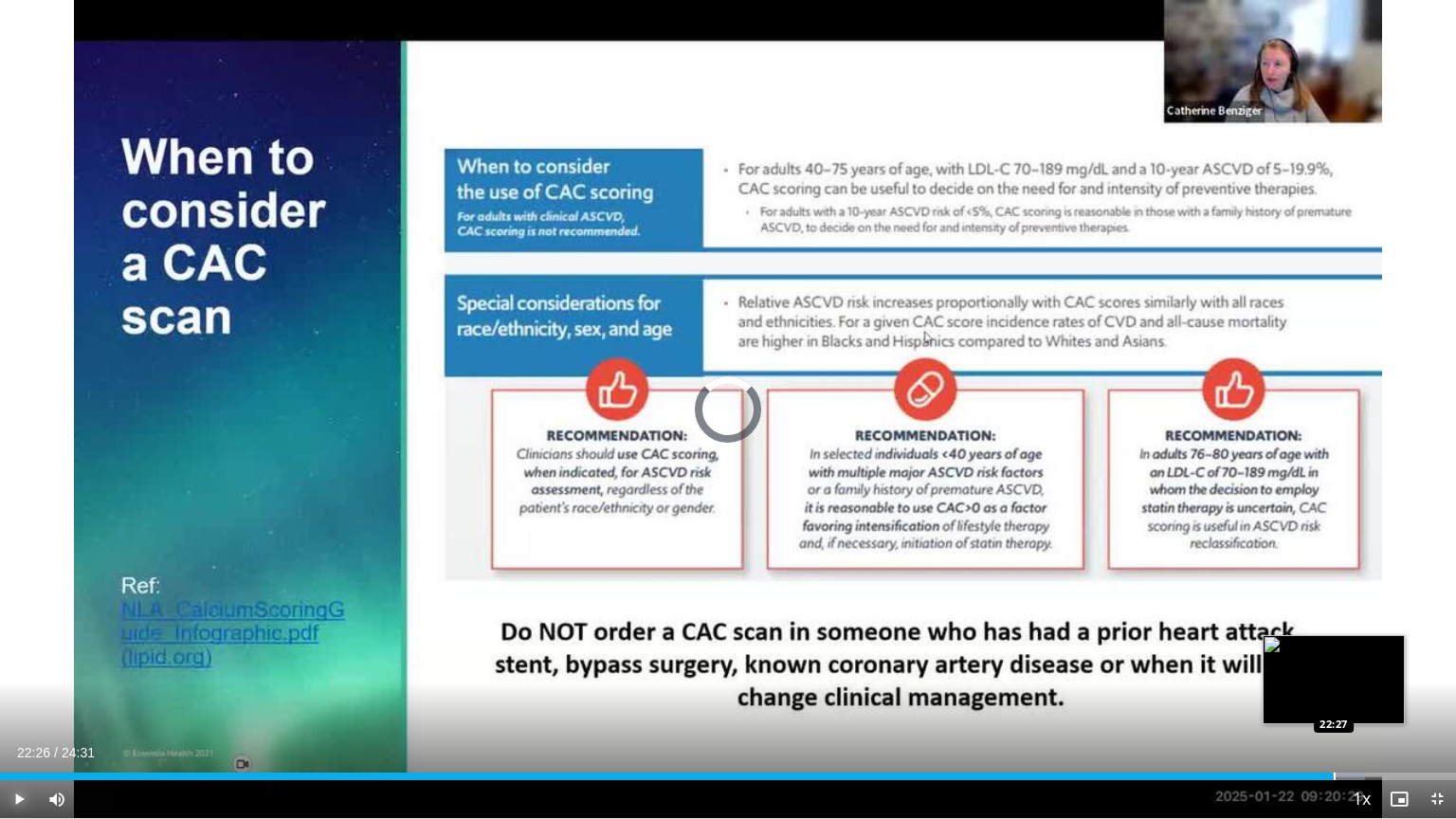 click on "Loaded :  93.73% 22:26 22:27" at bounding box center (728, 771) 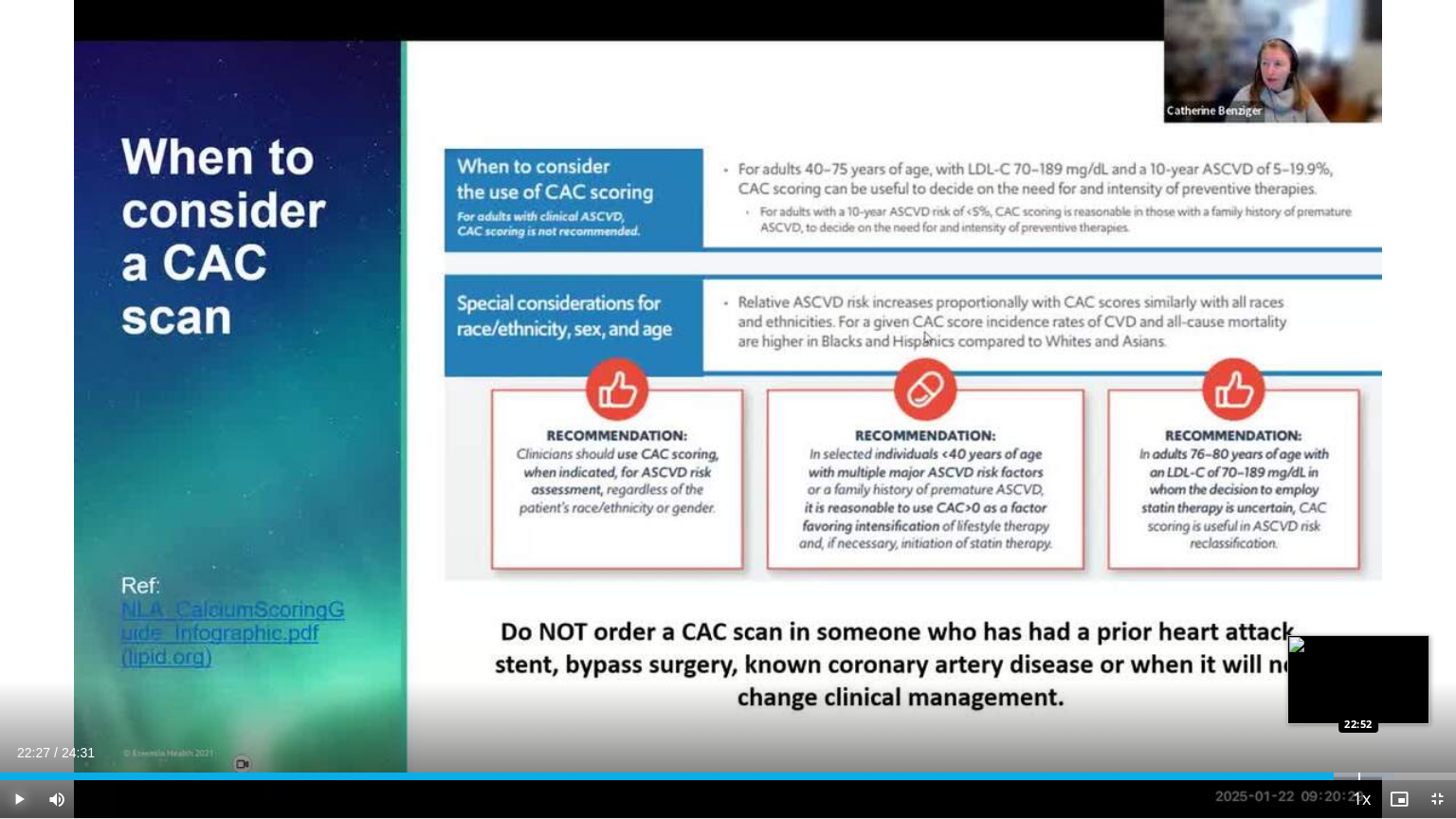 click at bounding box center [1349, 776] 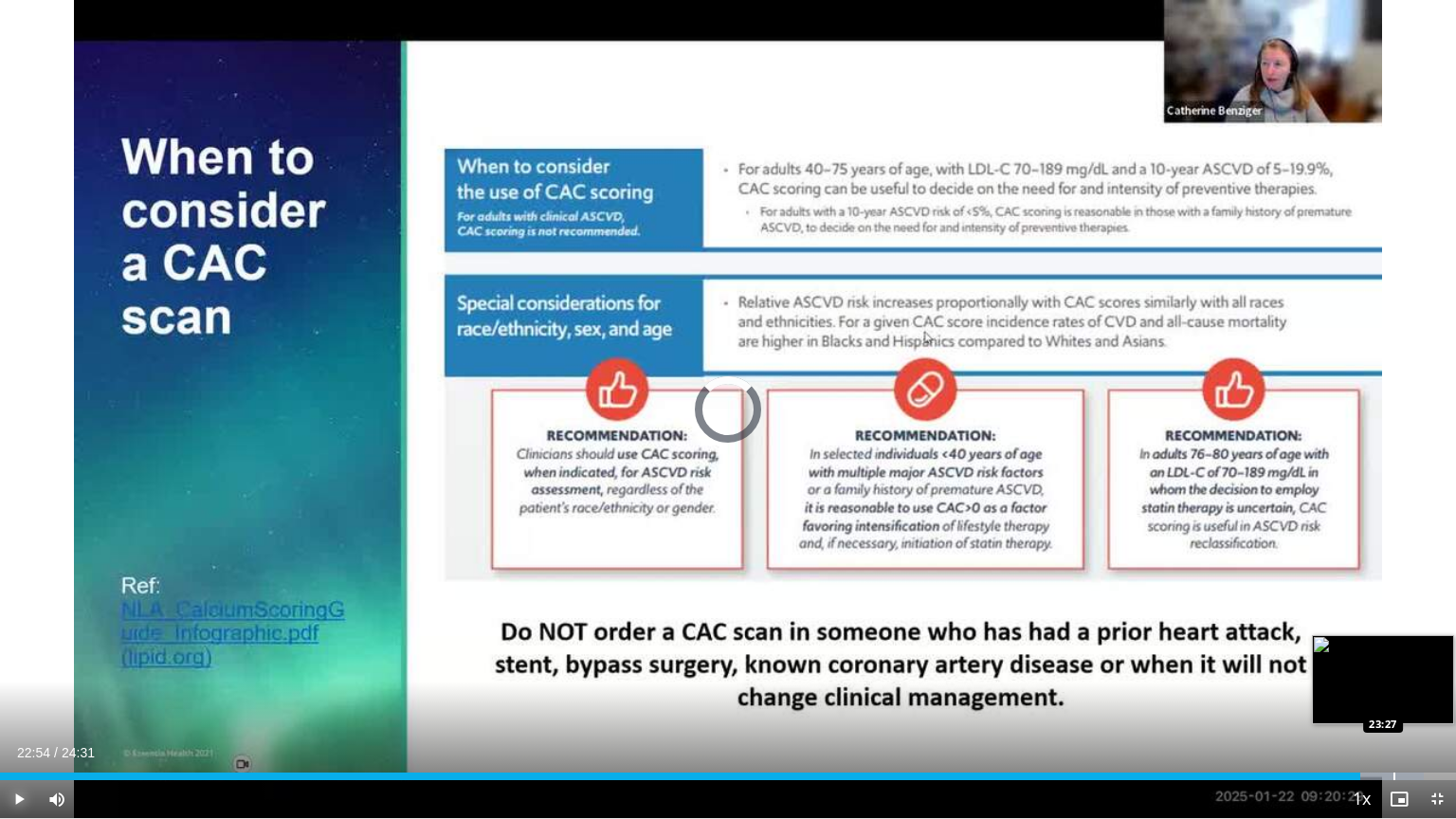 click at bounding box center (1394, 776) 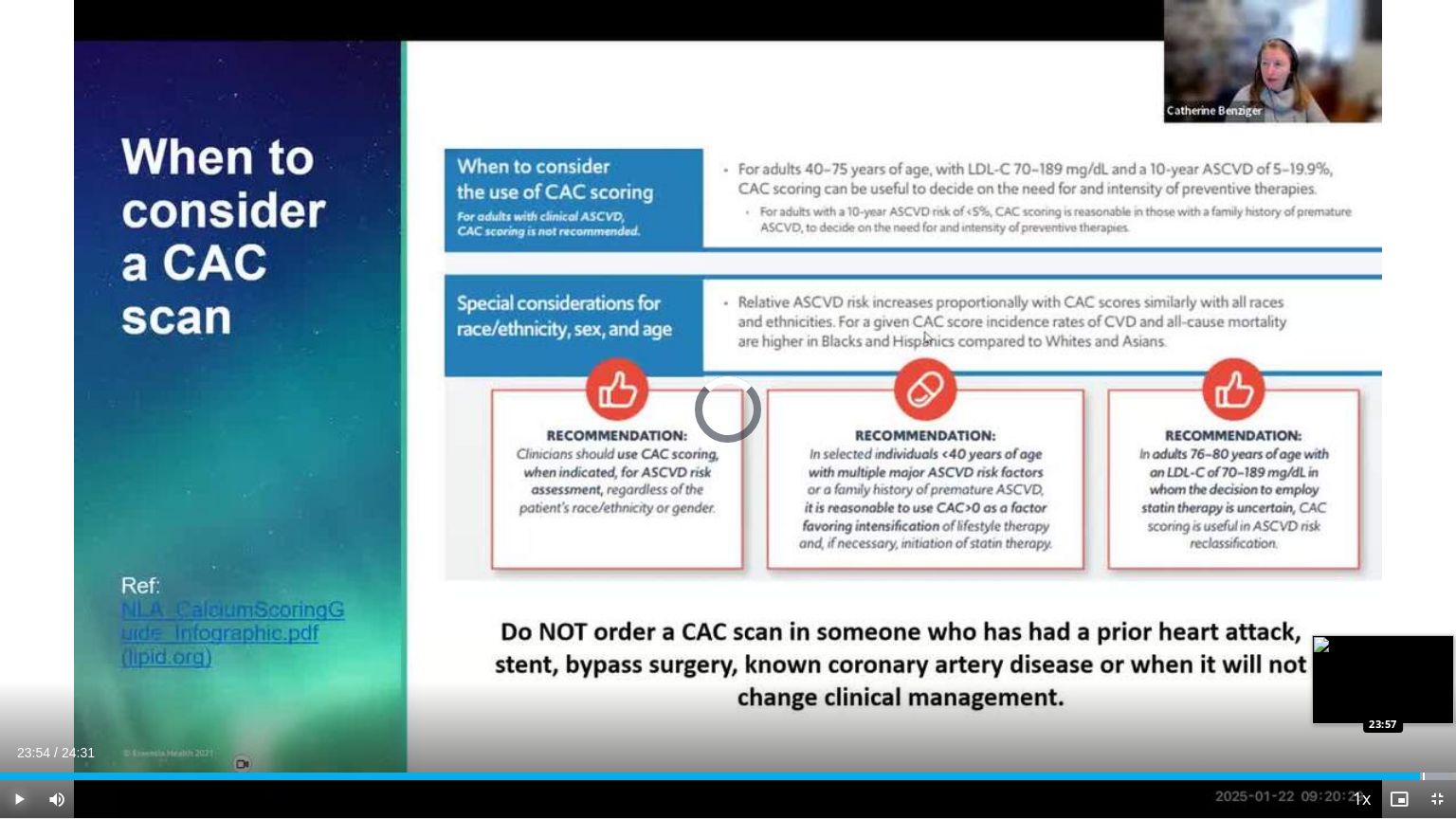 click at bounding box center (1424, 776) 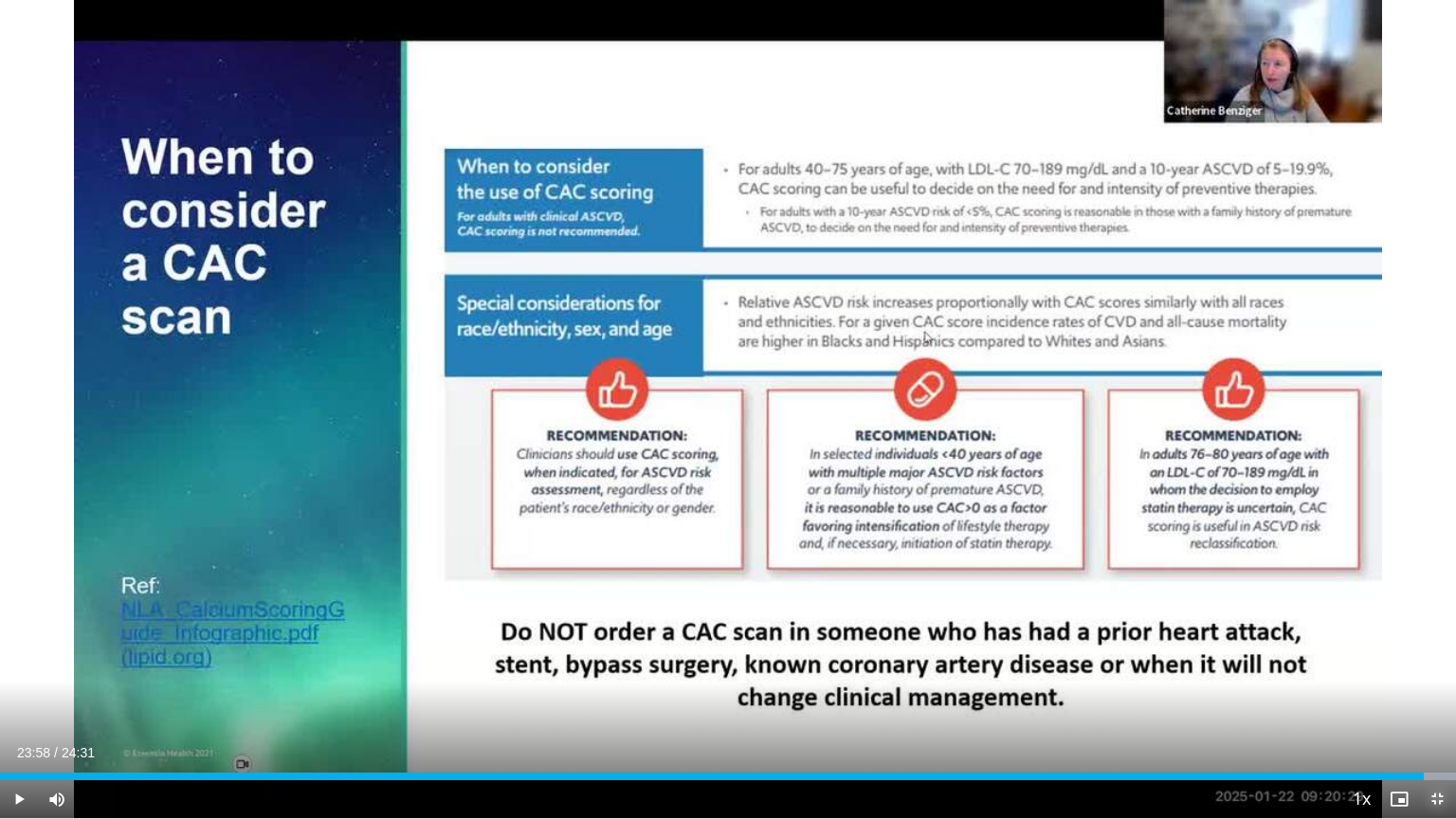 click at bounding box center (1437, 799) 